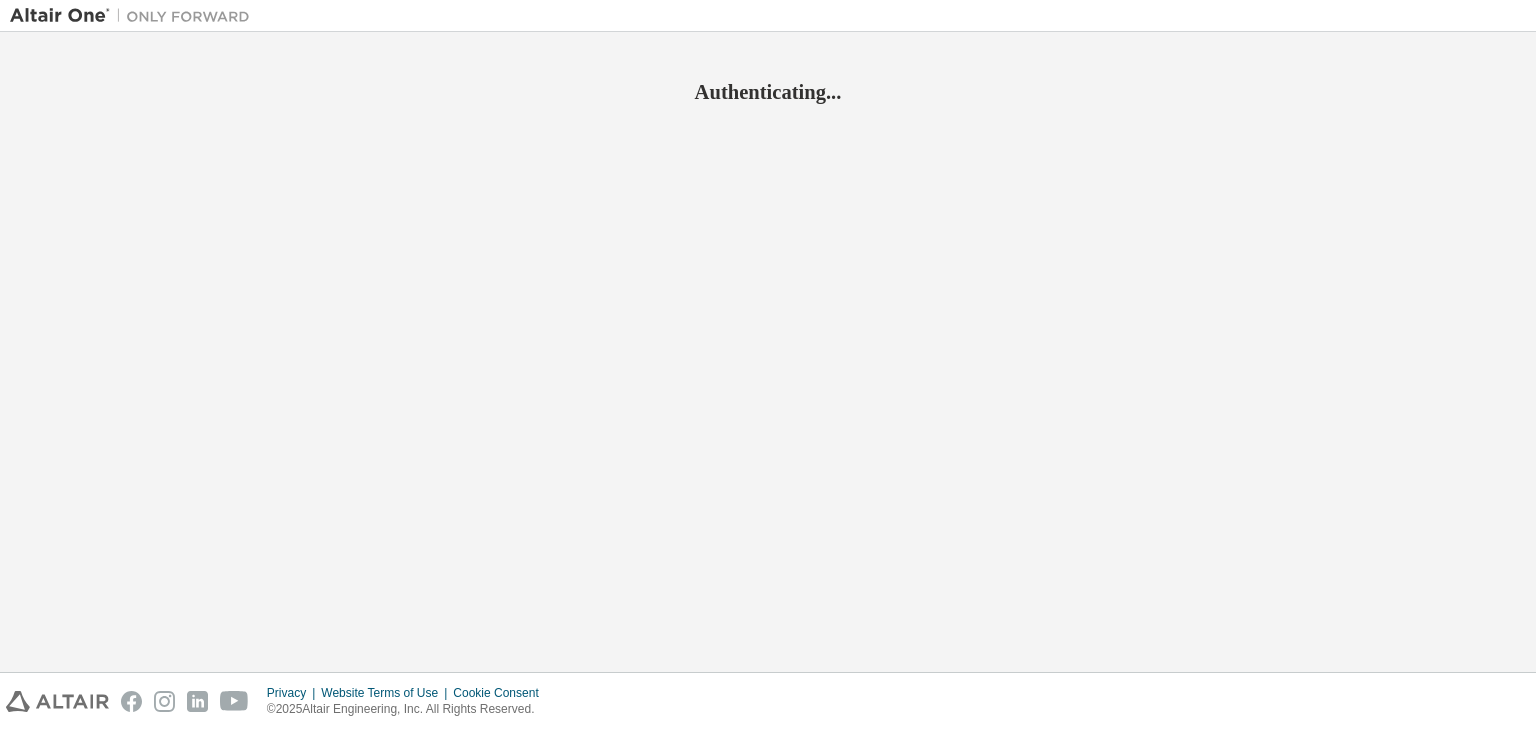 scroll, scrollTop: 0, scrollLeft: 0, axis: both 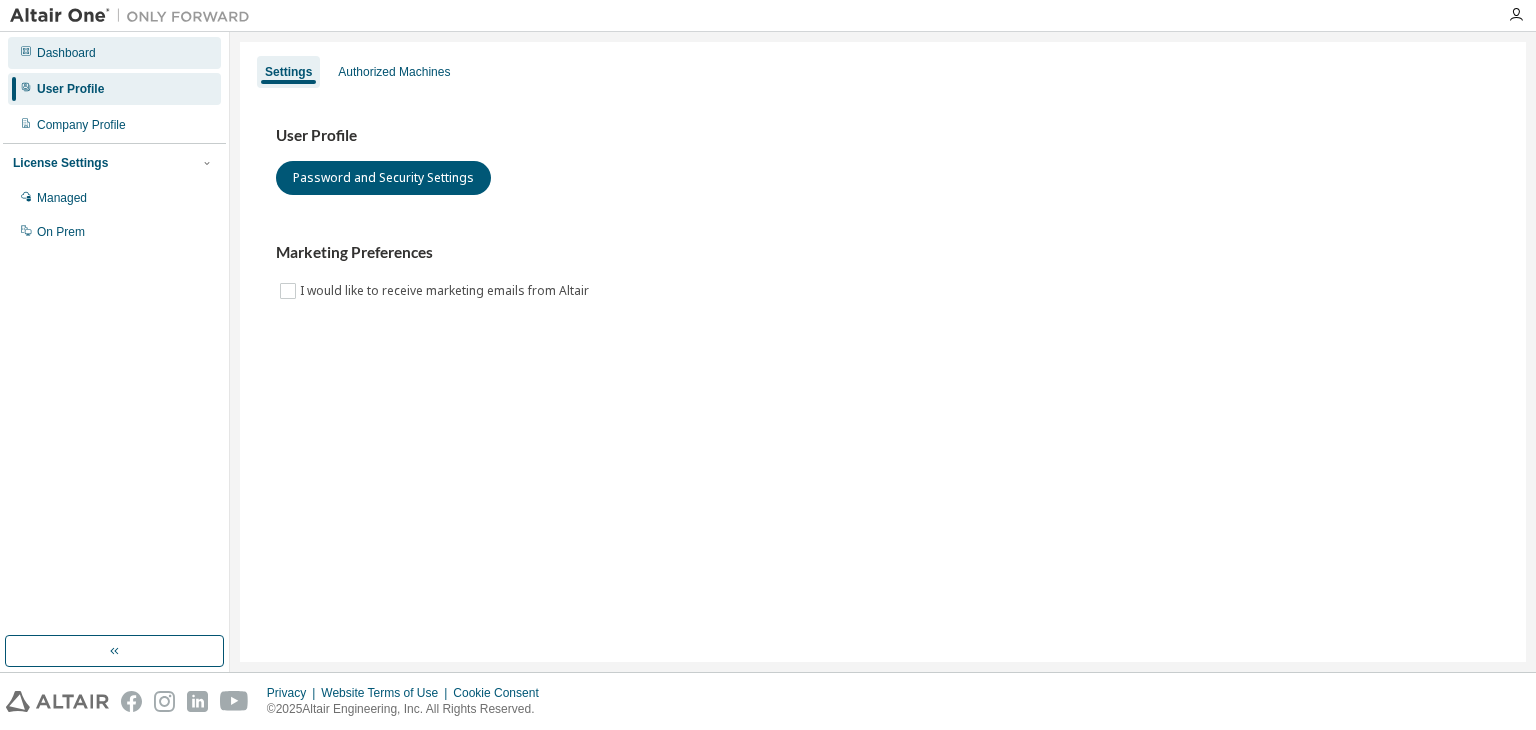 click on "Dashboard" at bounding box center (114, 53) 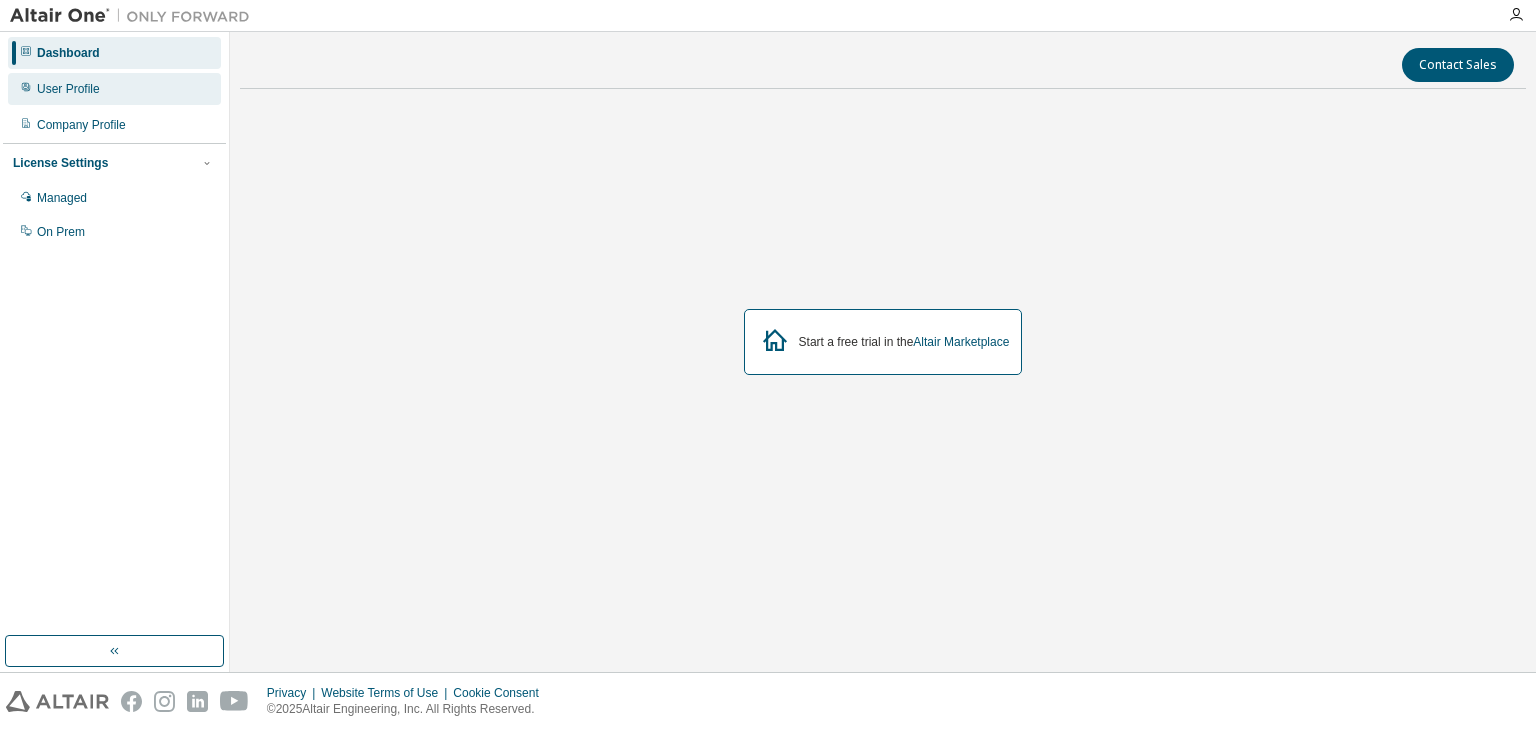 click on "User Profile" at bounding box center [114, 89] 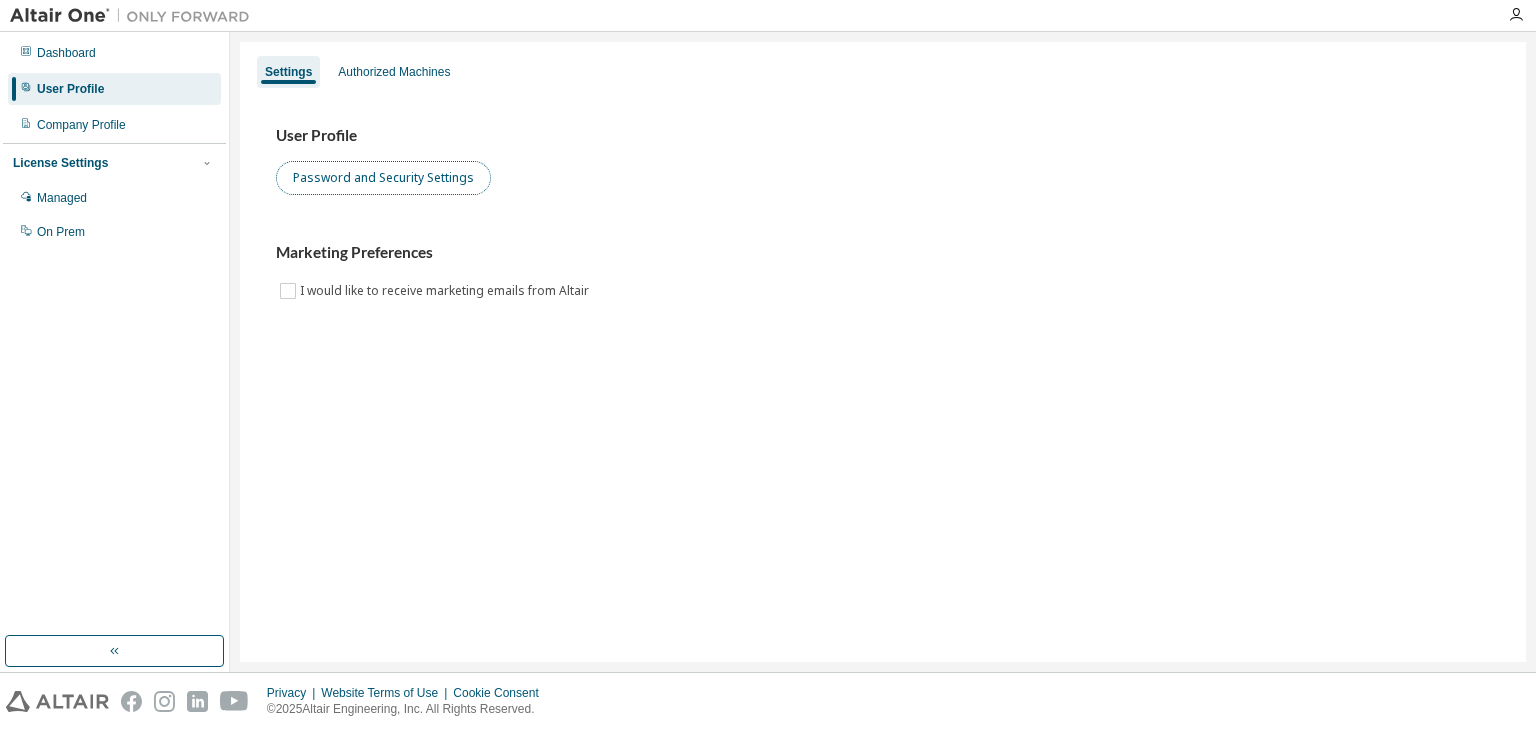 click on "Password and Security Settings" at bounding box center [383, 178] 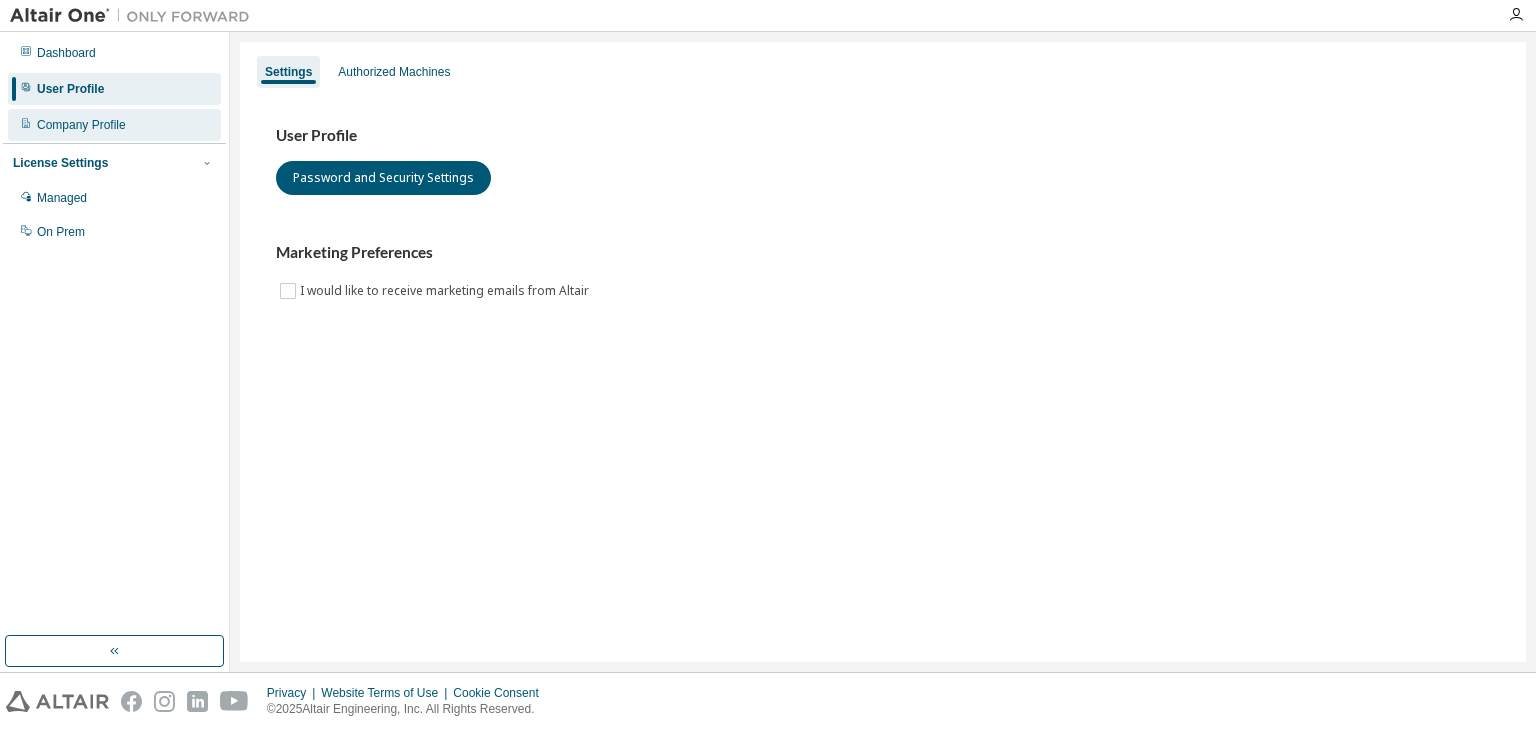 click on "Company Profile" at bounding box center [114, 125] 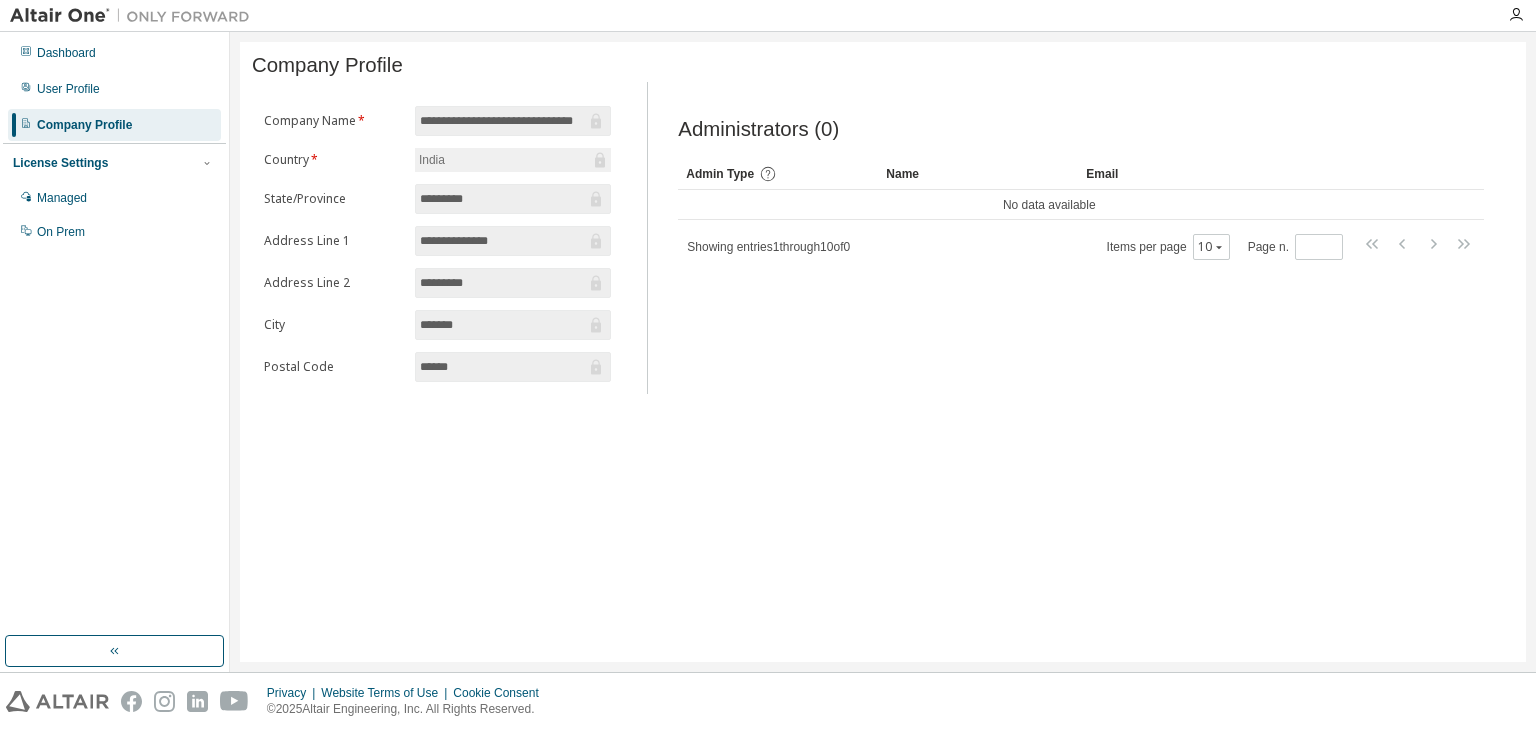 click on "License Settings" at bounding box center [114, 163] 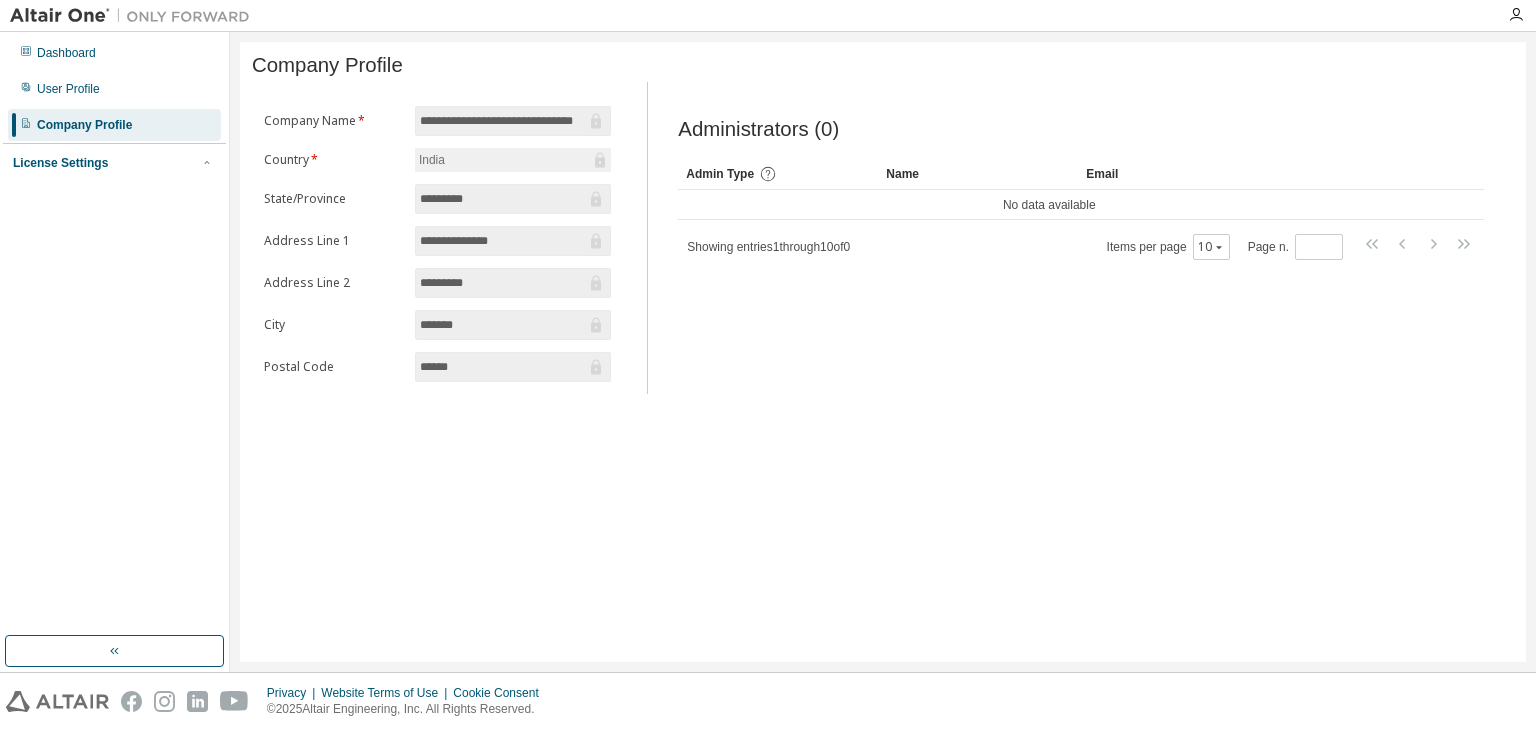 click on "License Settings" at bounding box center (114, 163) 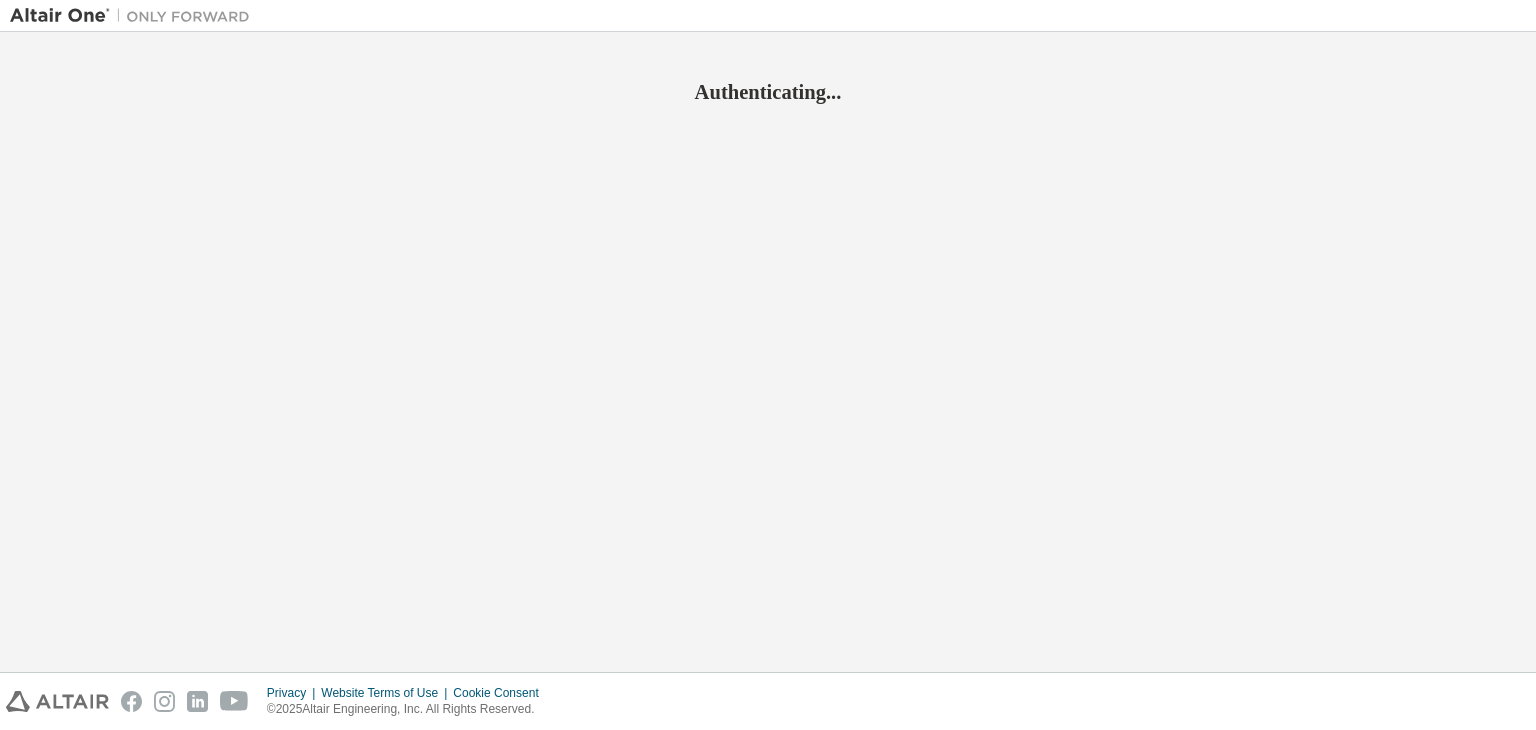 scroll, scrollTop: 0, scrollLeft: 0, axis: both 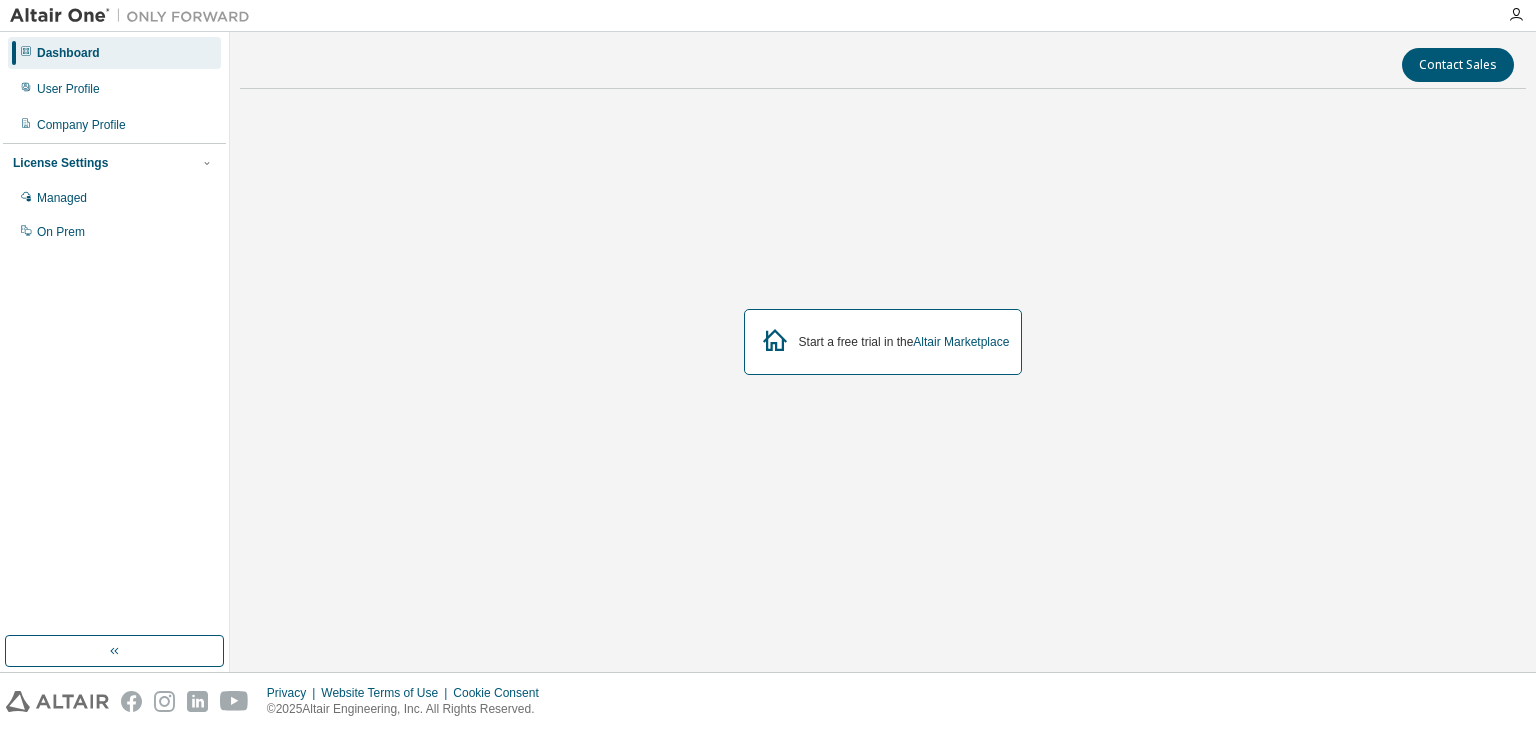 click at bounding box center [135, 16] 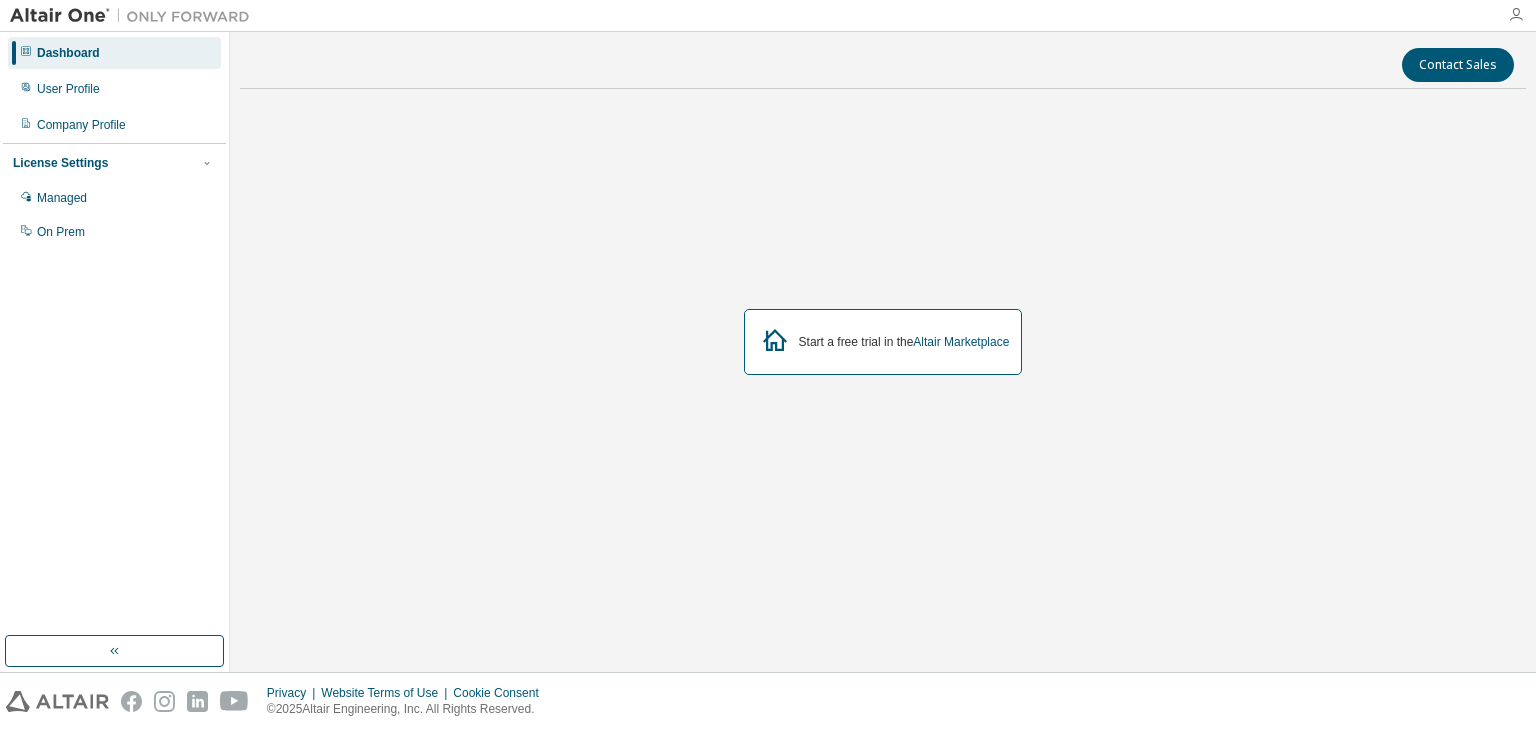 click at bounding box center (1516, 15) 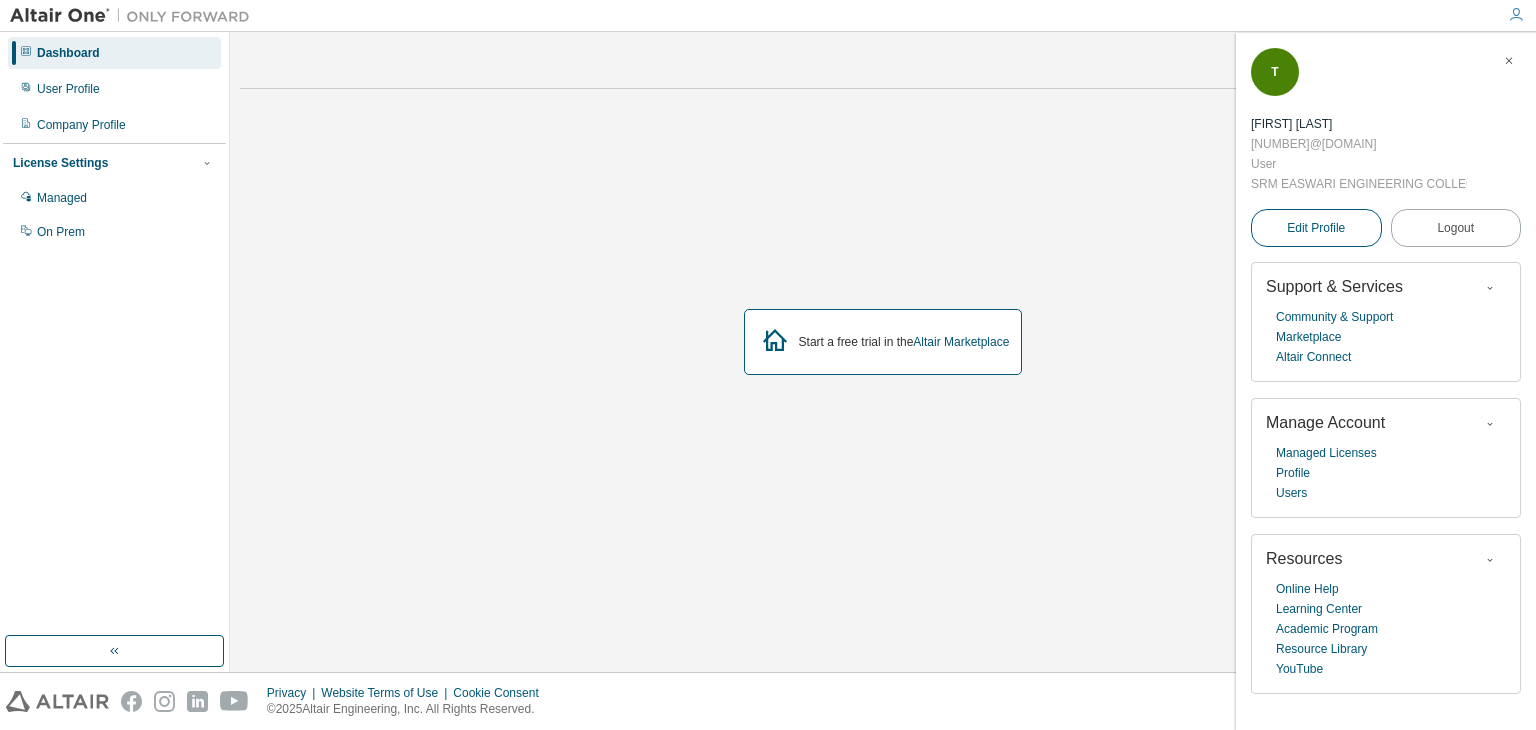 click on "Edit Profile" at bounding box center (1316, 228) 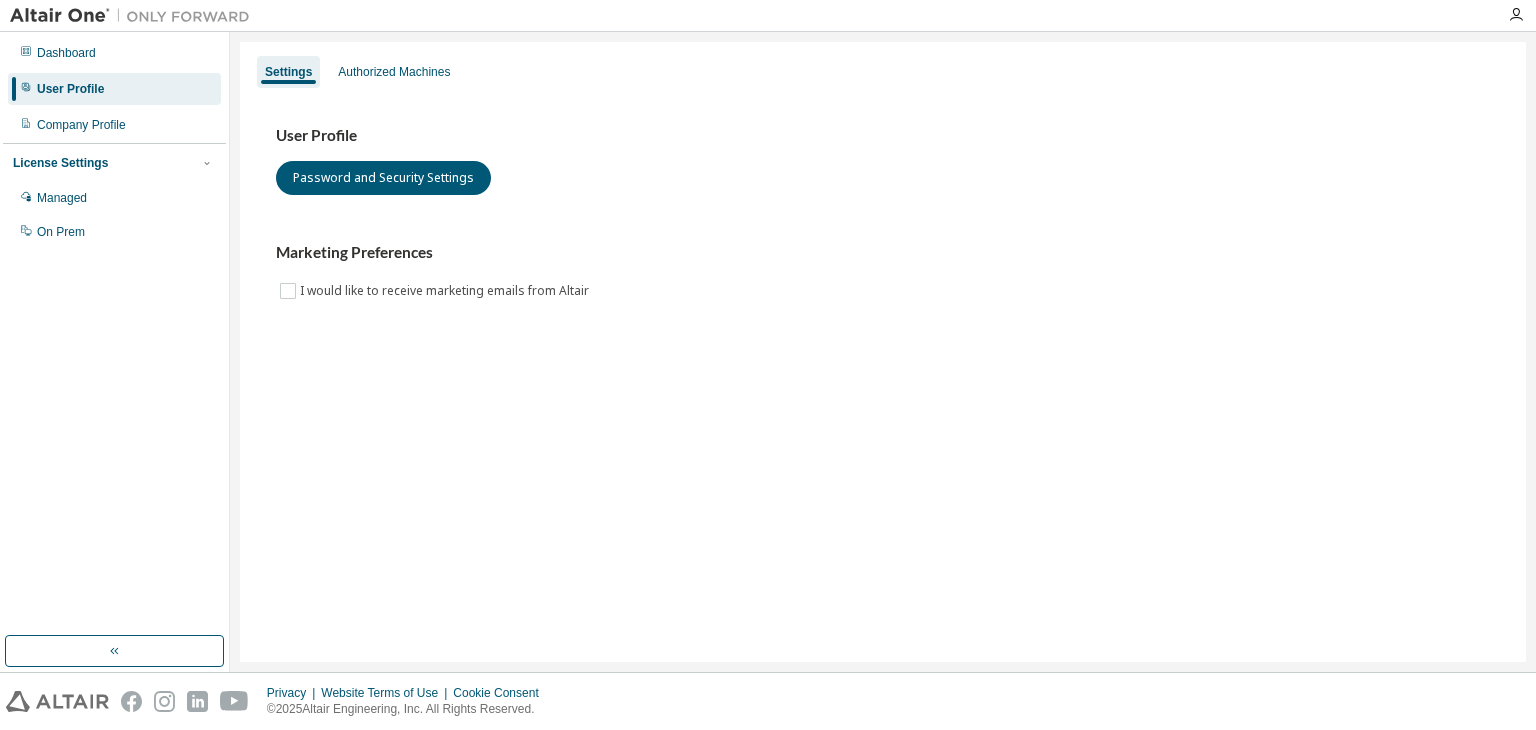 scroll, scrollTop: 0, scrollLeft: 0, axis: both 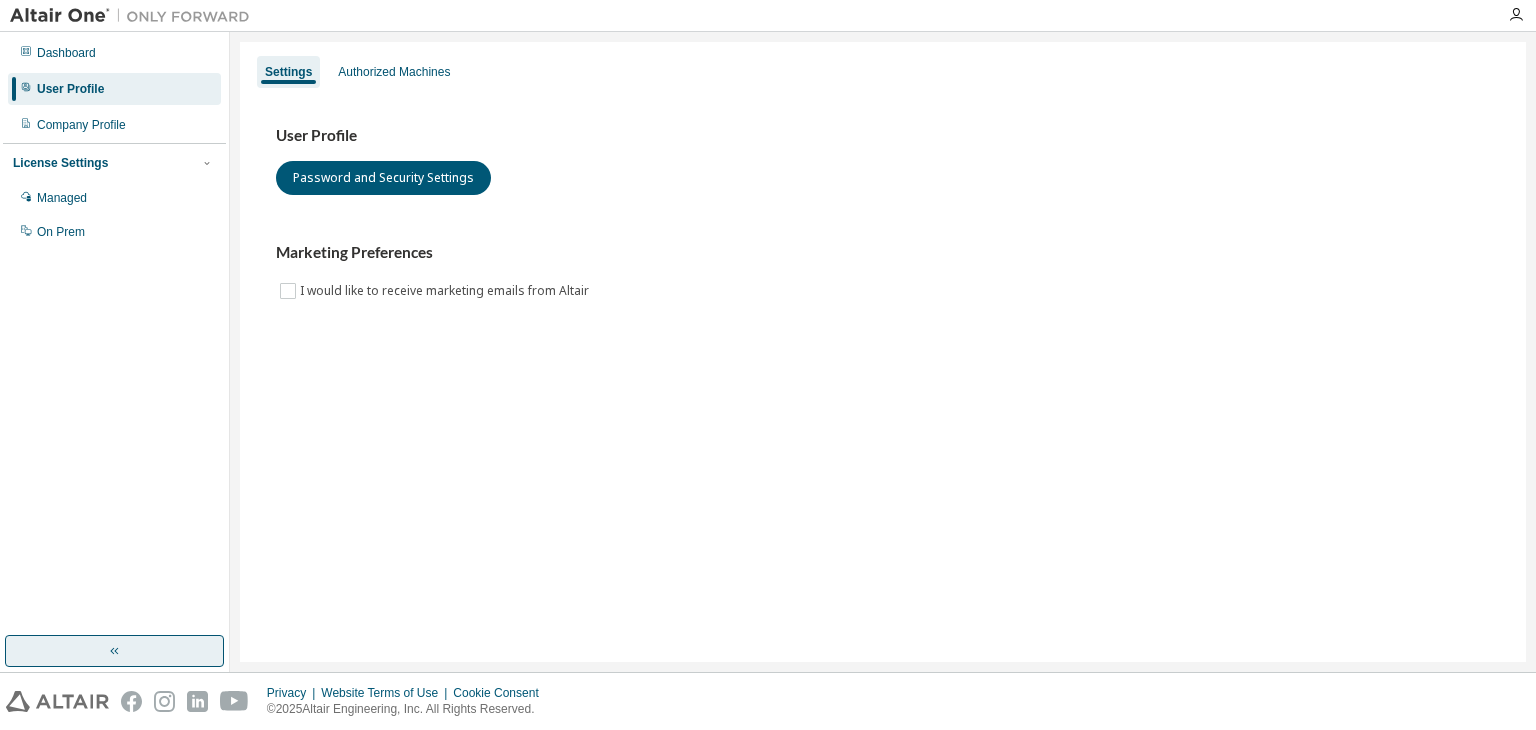 click at bounding box center [114, 651] 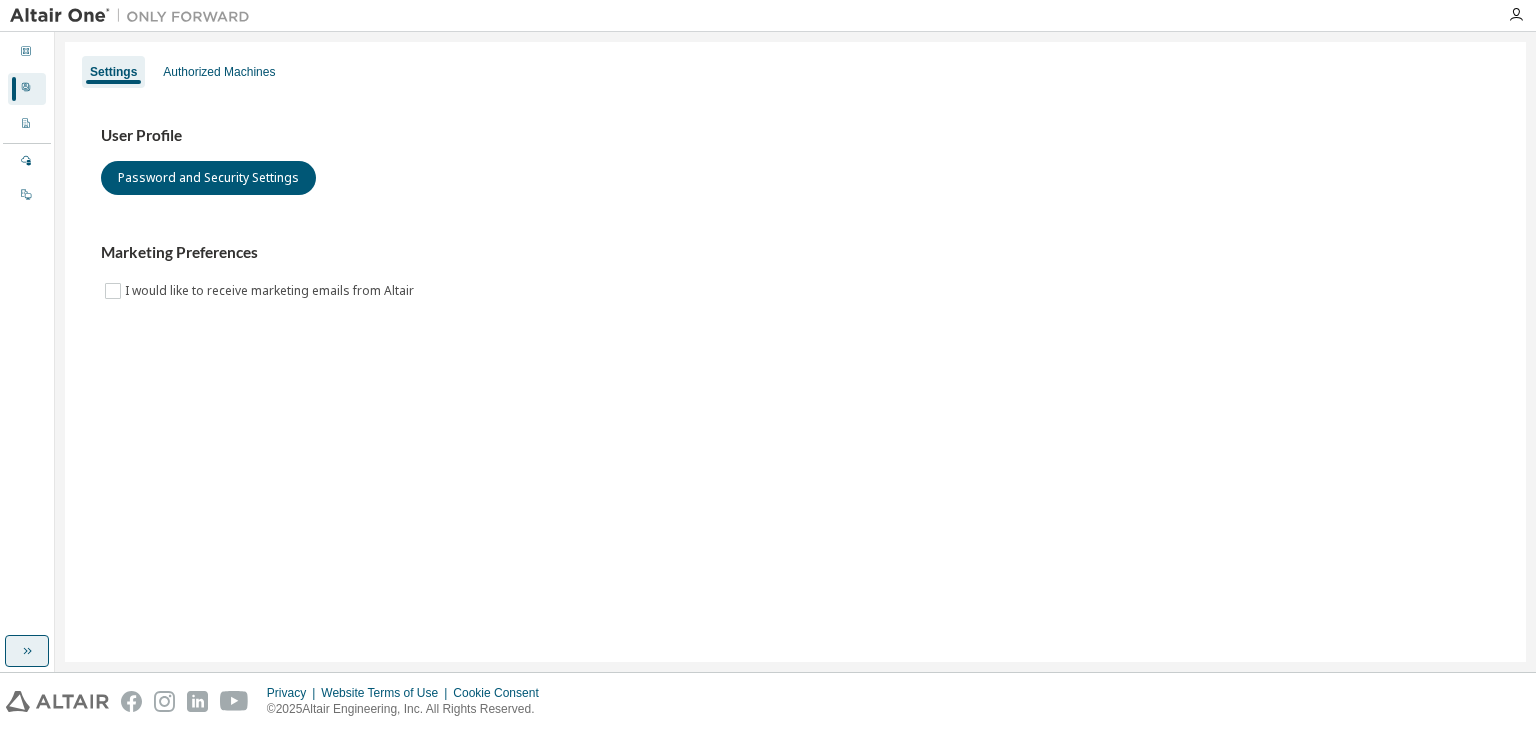 click at bounding box center (27, 651) 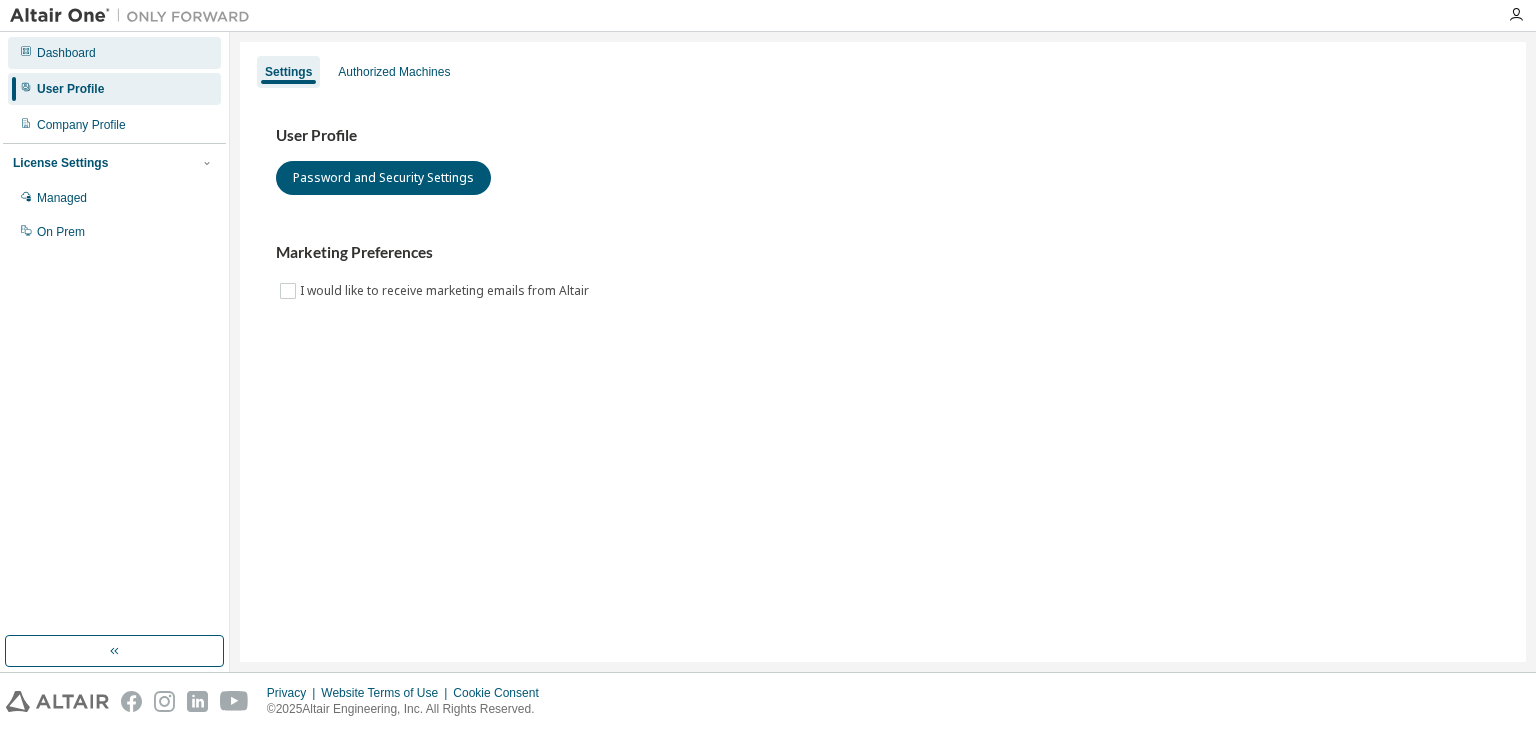 click on "Dashboard" at bounding box center [114, 53] 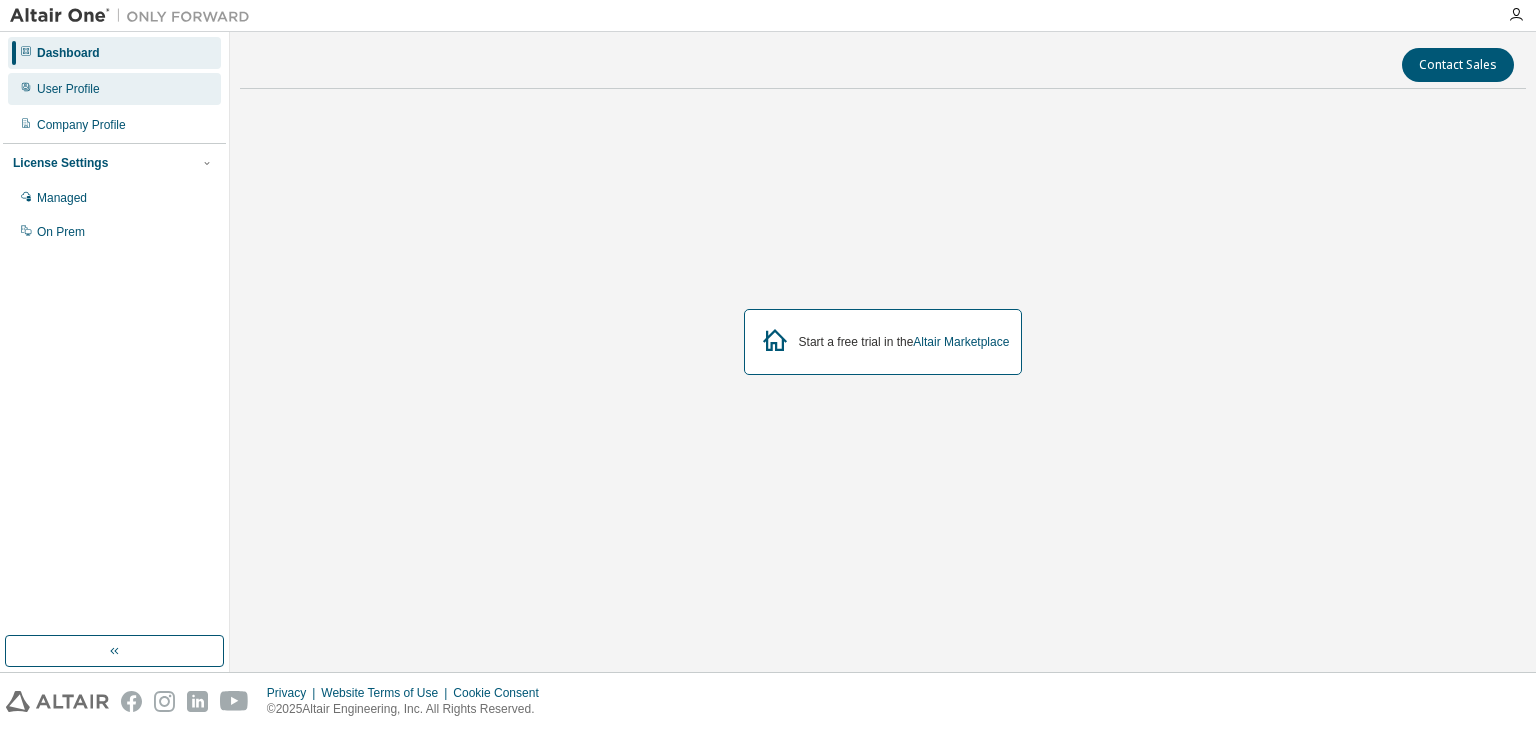 click on "User Profile" at bounding box center (114, 89) 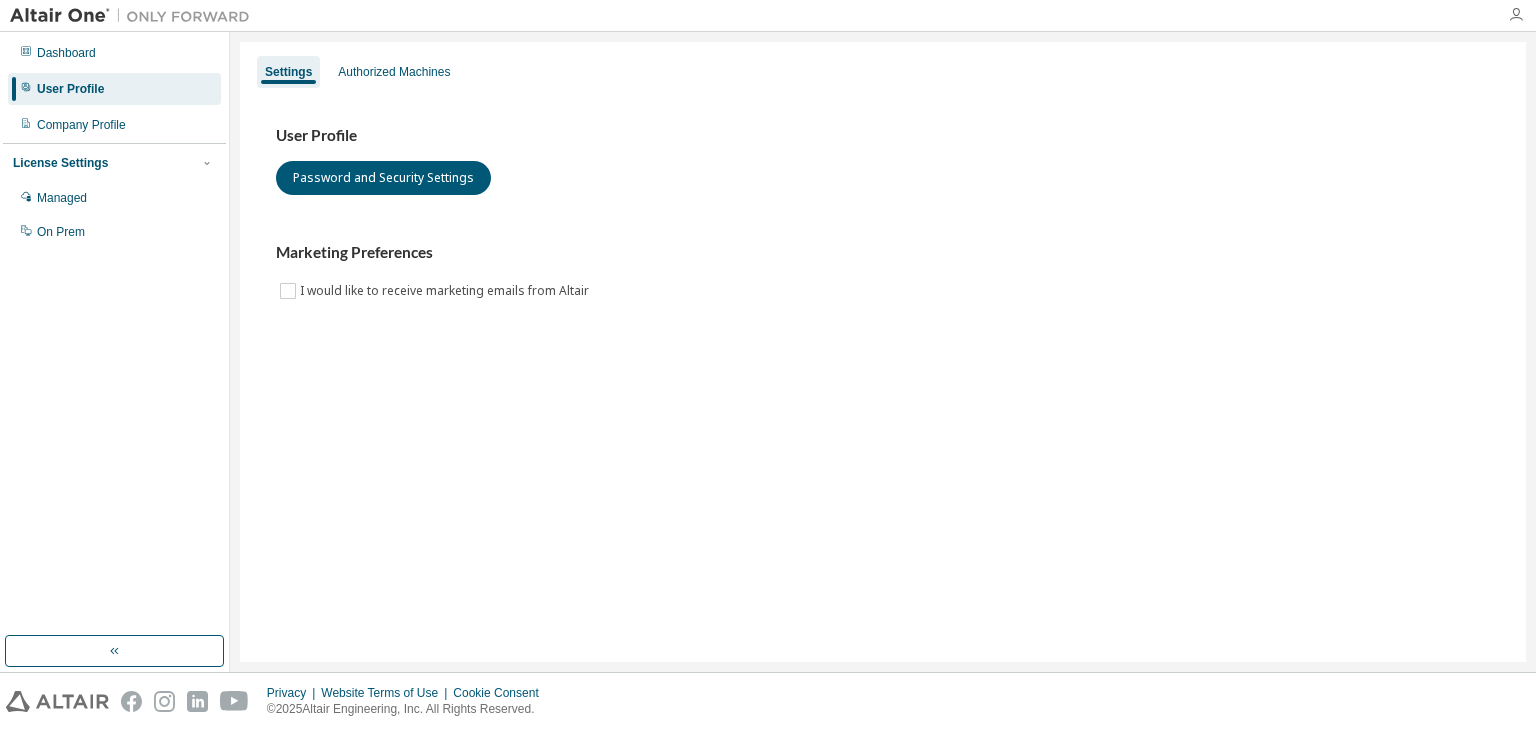 click at bounding box center [1516, 15] 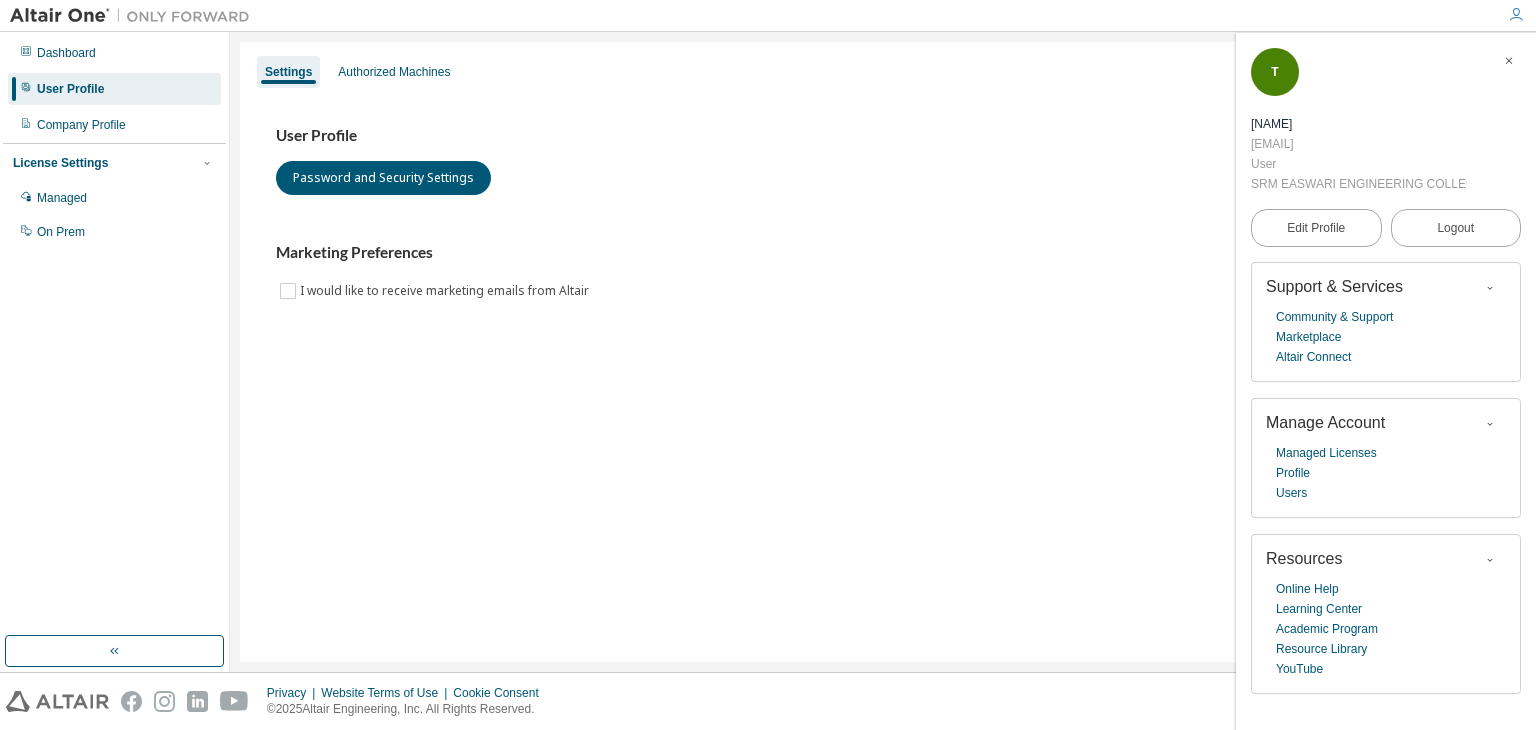 click on "User Profile Password and Security Settings Marketing Preferences I would like to receive marketing emails from Altair" at bounding box center (883, 214) 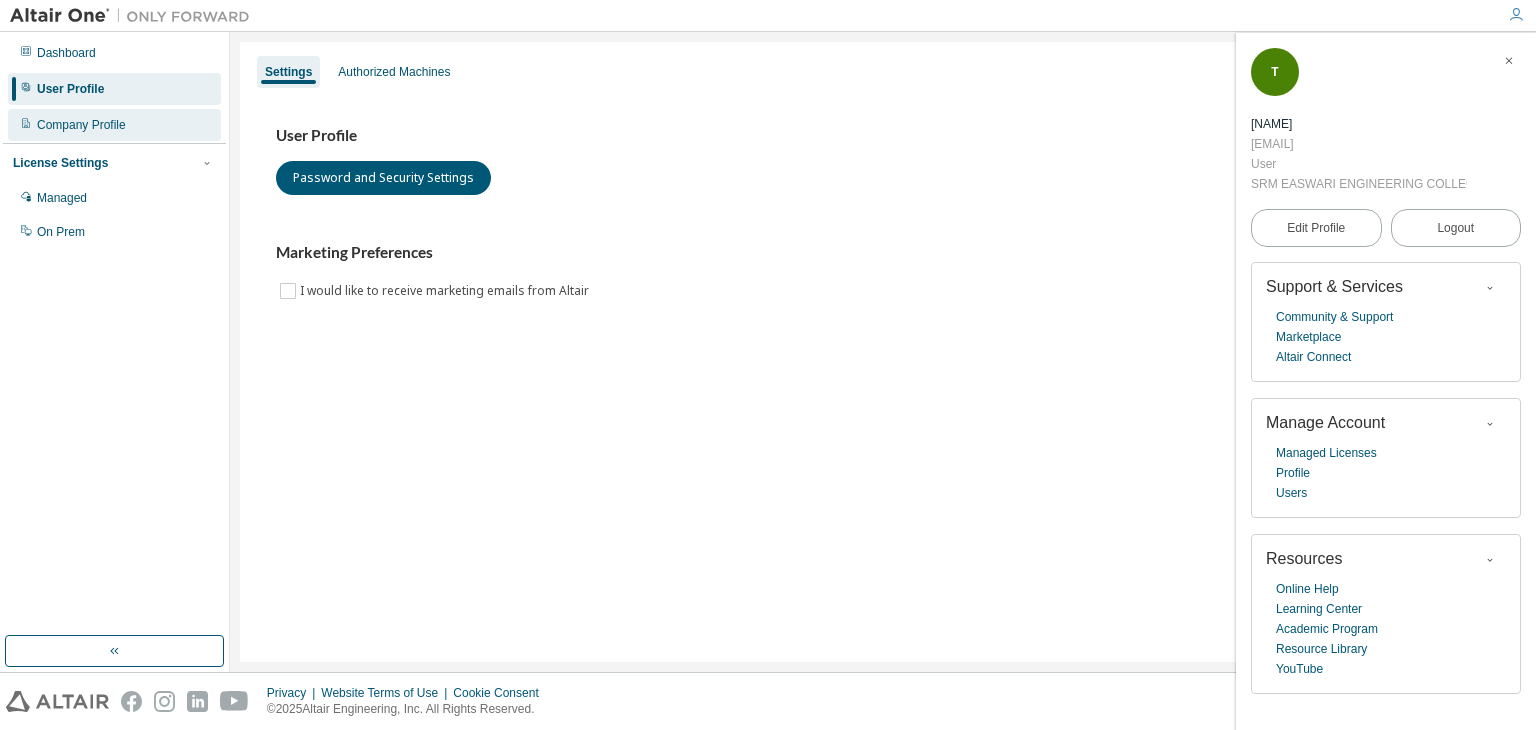 click on "Company Profile" at bounding box center (114, 125) 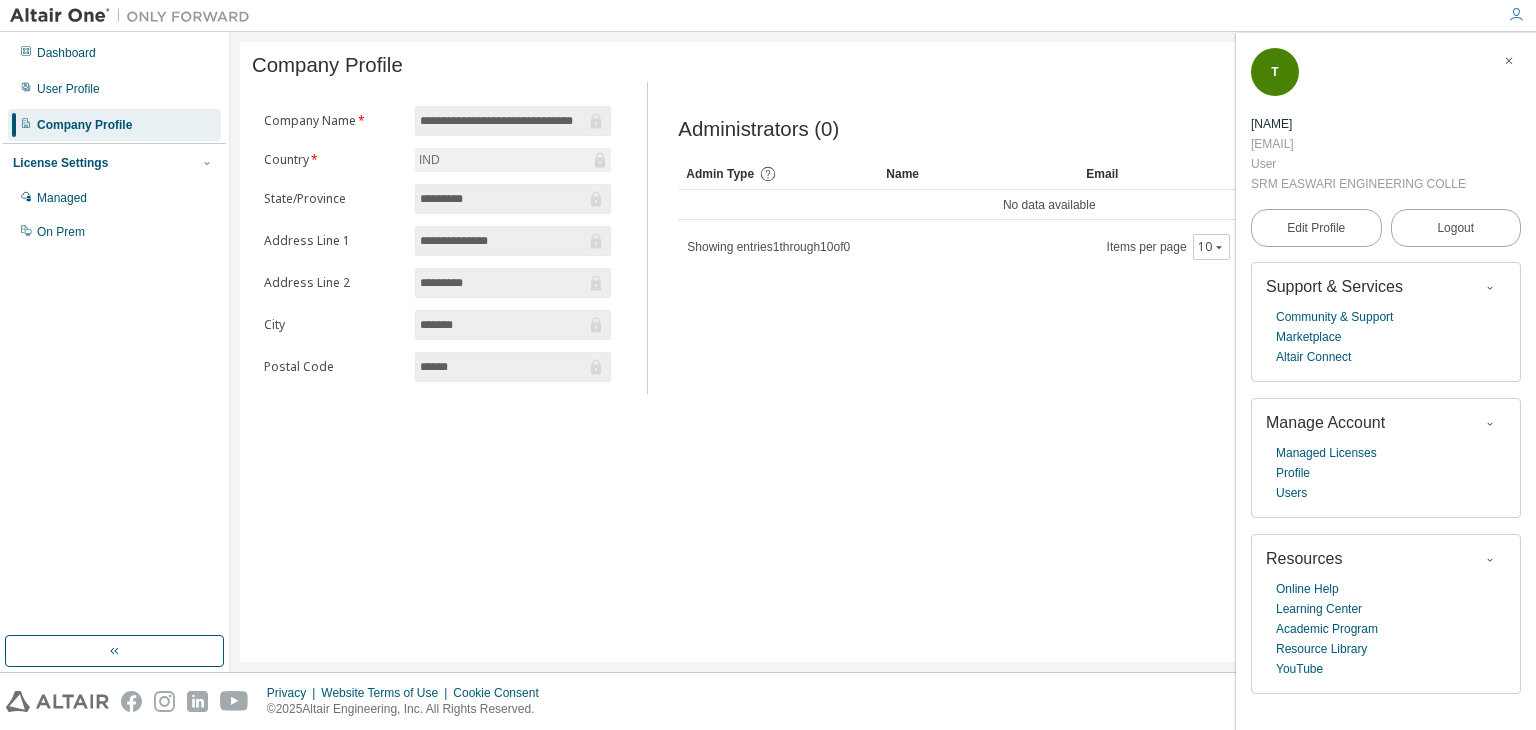 click on "Company Profile" at bounding box center [114, 125] 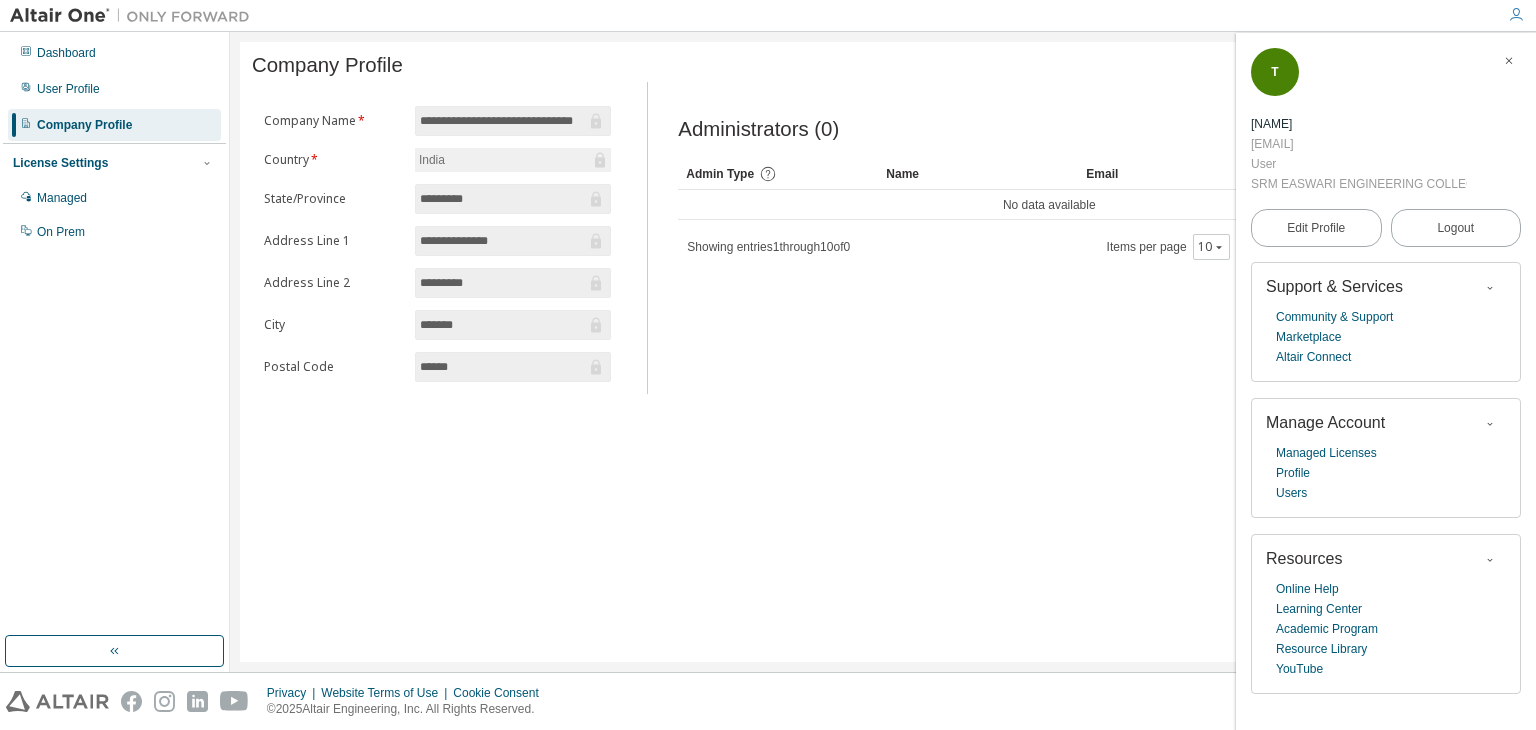 click on "License Settings Managed On Prem" at bounding box center (114, 196) 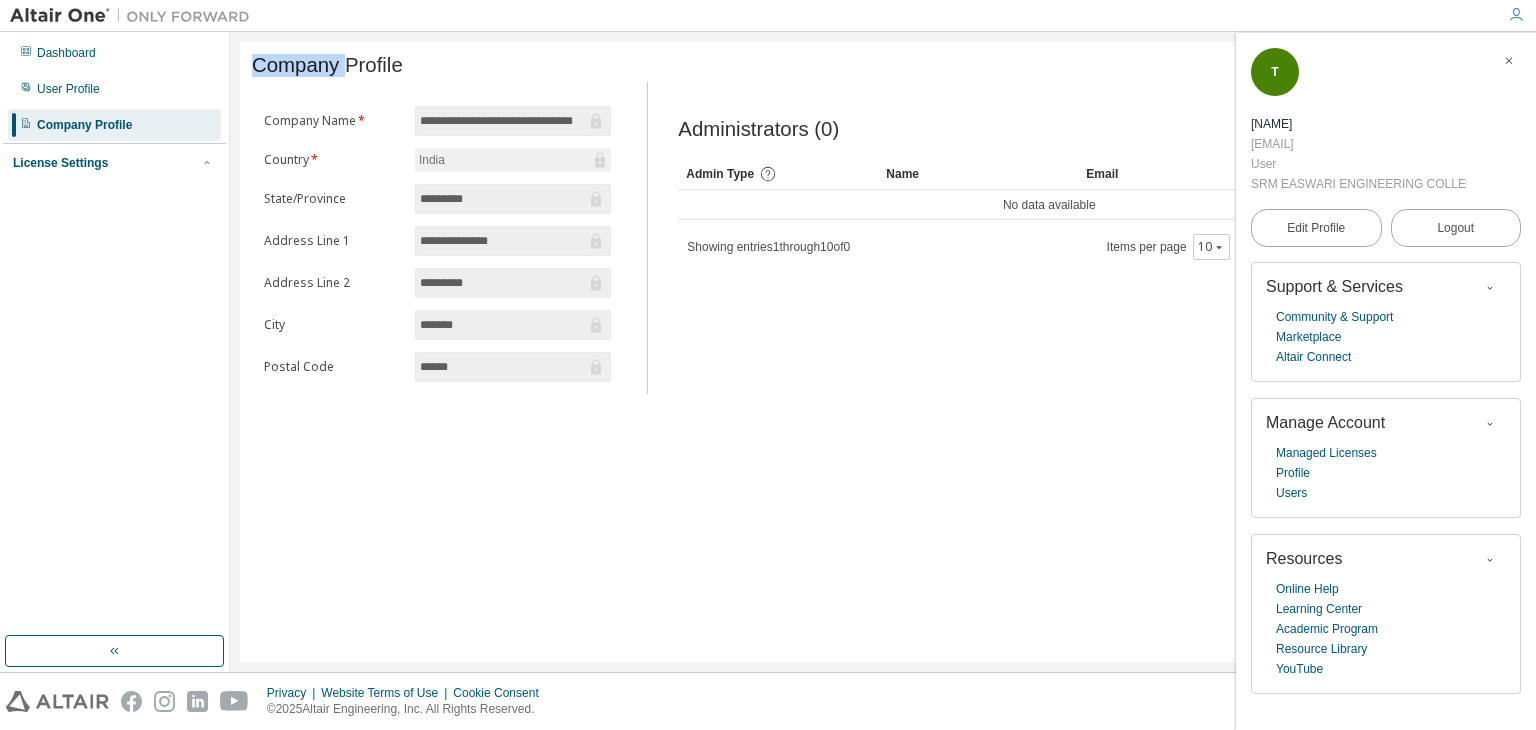 click on "License Settings" at bounding box center (114, 163) 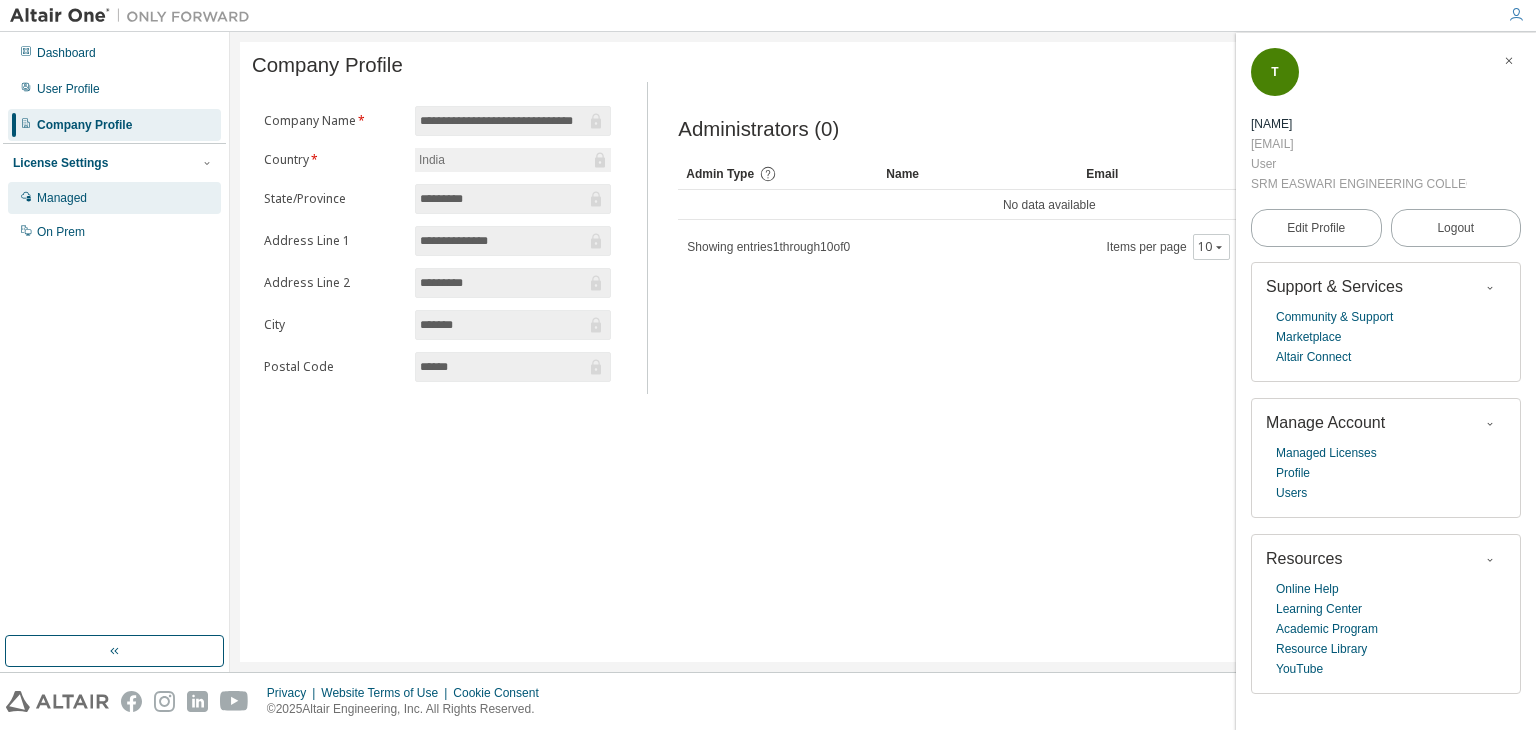 click on "Managed" at bounding box center [114, 198] 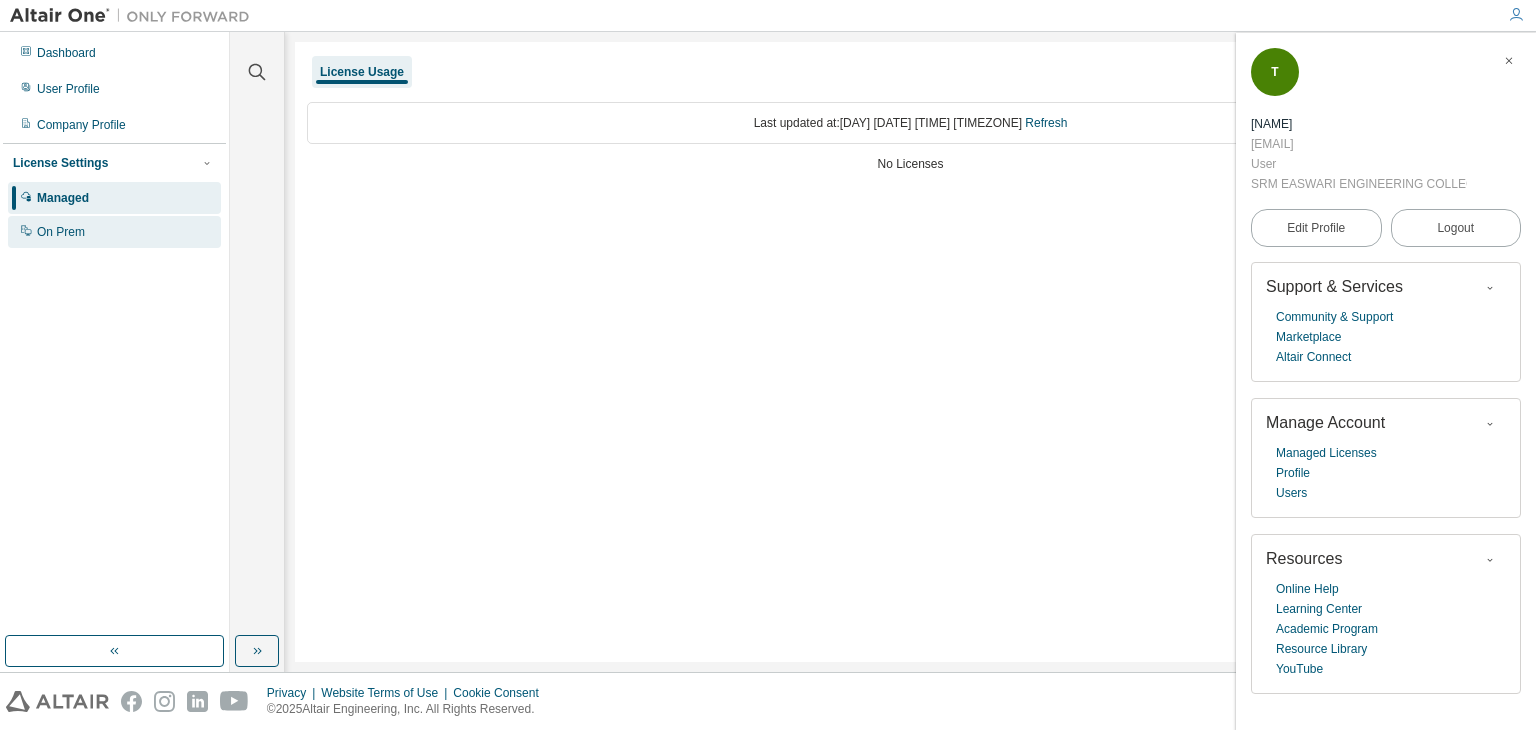 click on "On Prem" at bounding box center (114, 232) 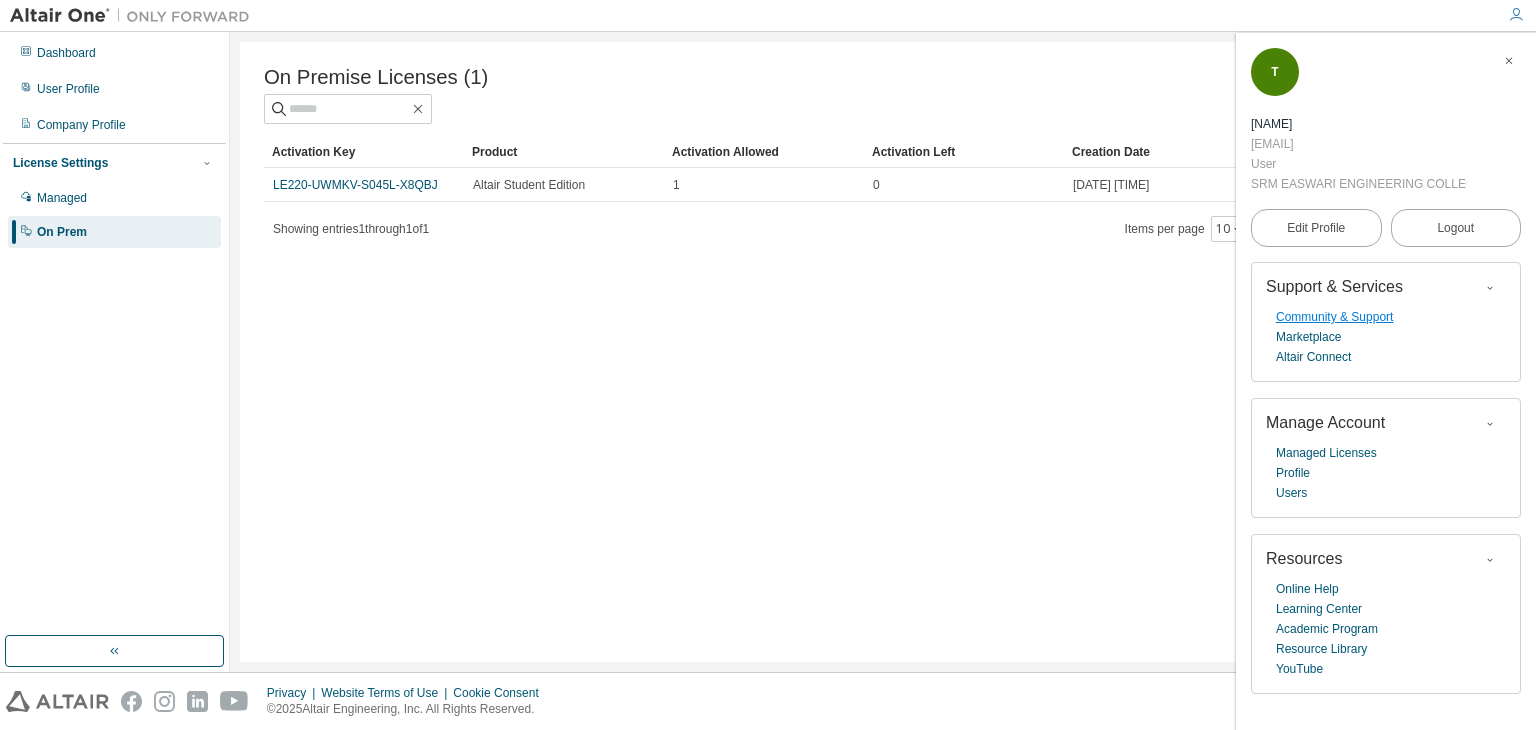 click on "Community & Support" at bounding box center (1334, 317) 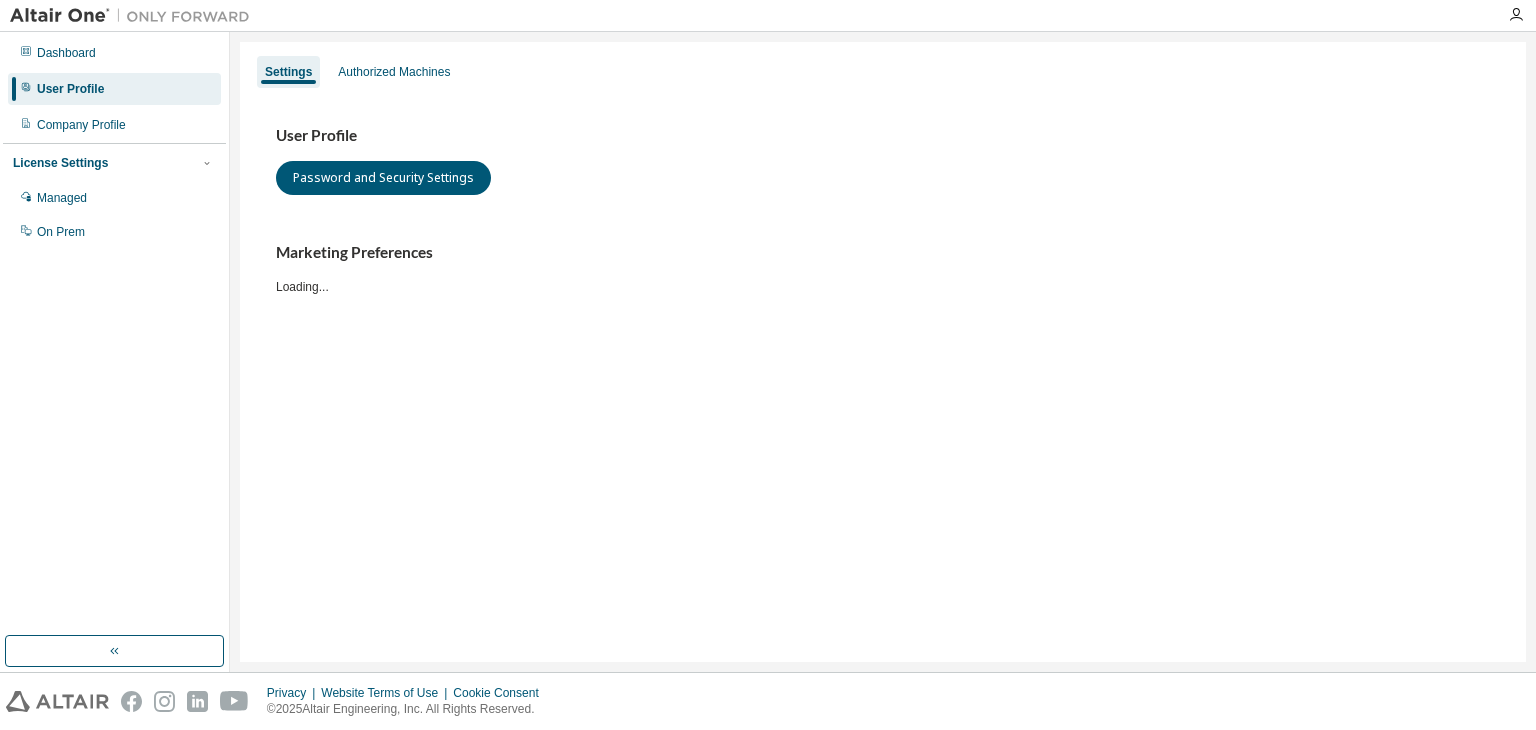 scroll, scrollTop: 0, scrollLeft: 0, axis: both 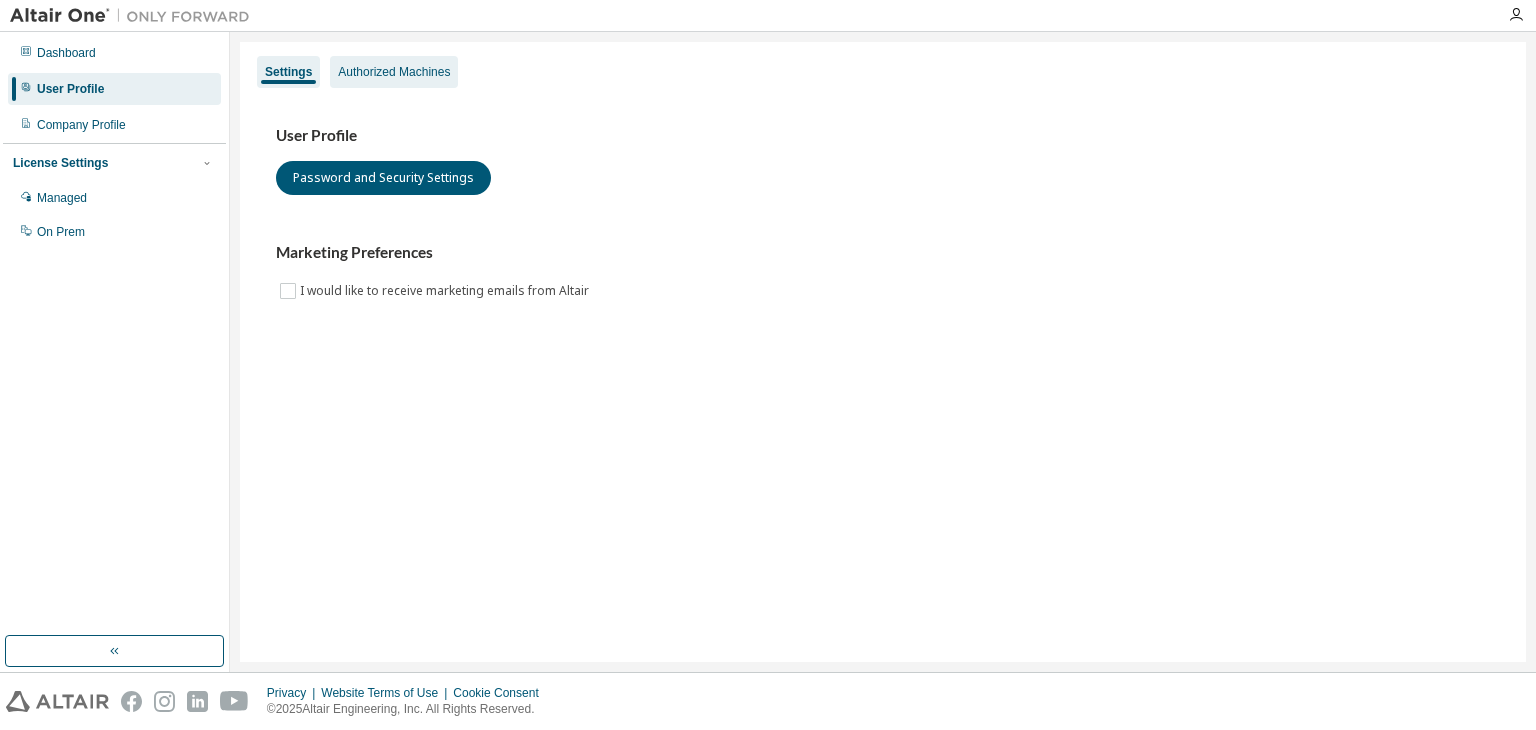 click on "Authorized Machines" at bounding box center (394, 72) 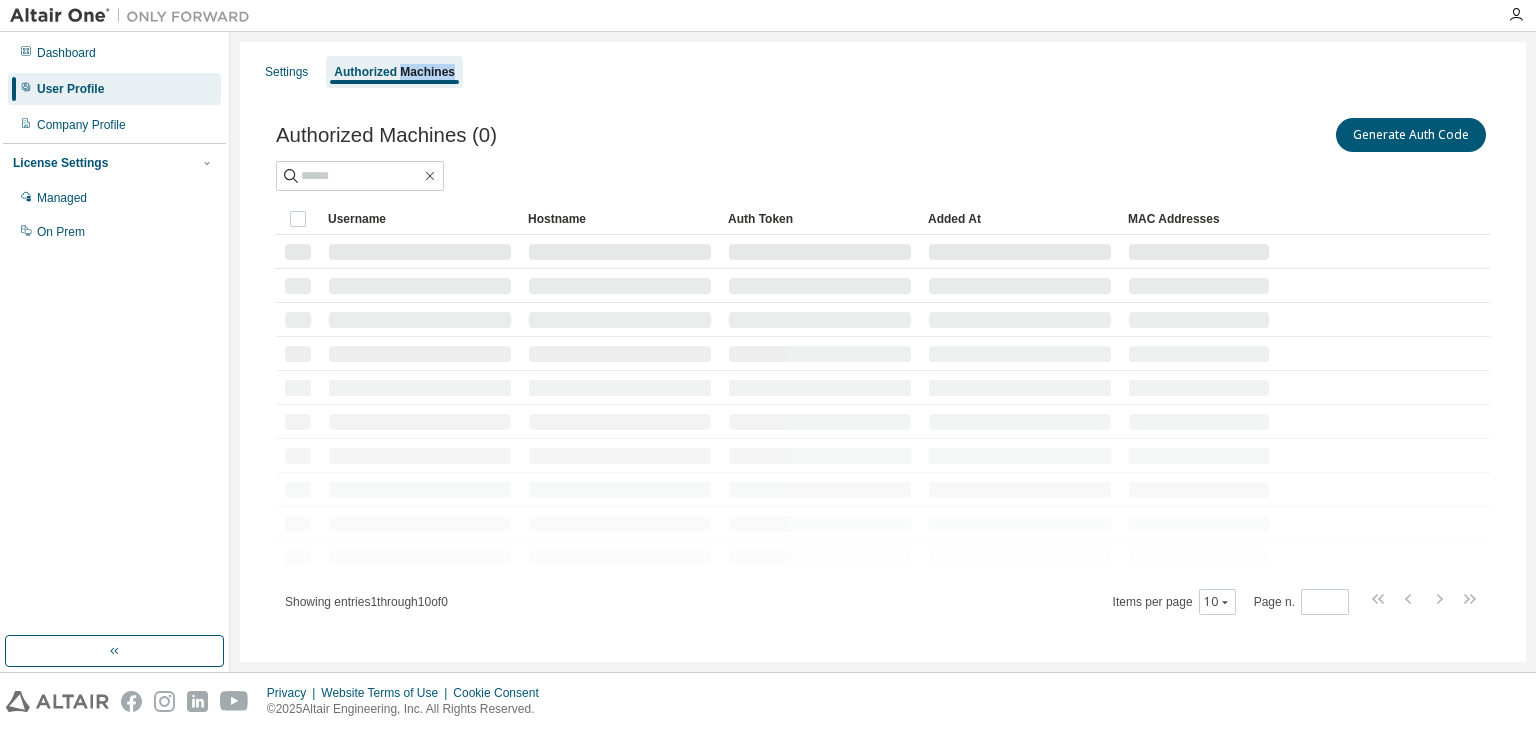 click on "Authorized Machines" at bounding box center (394, 72) 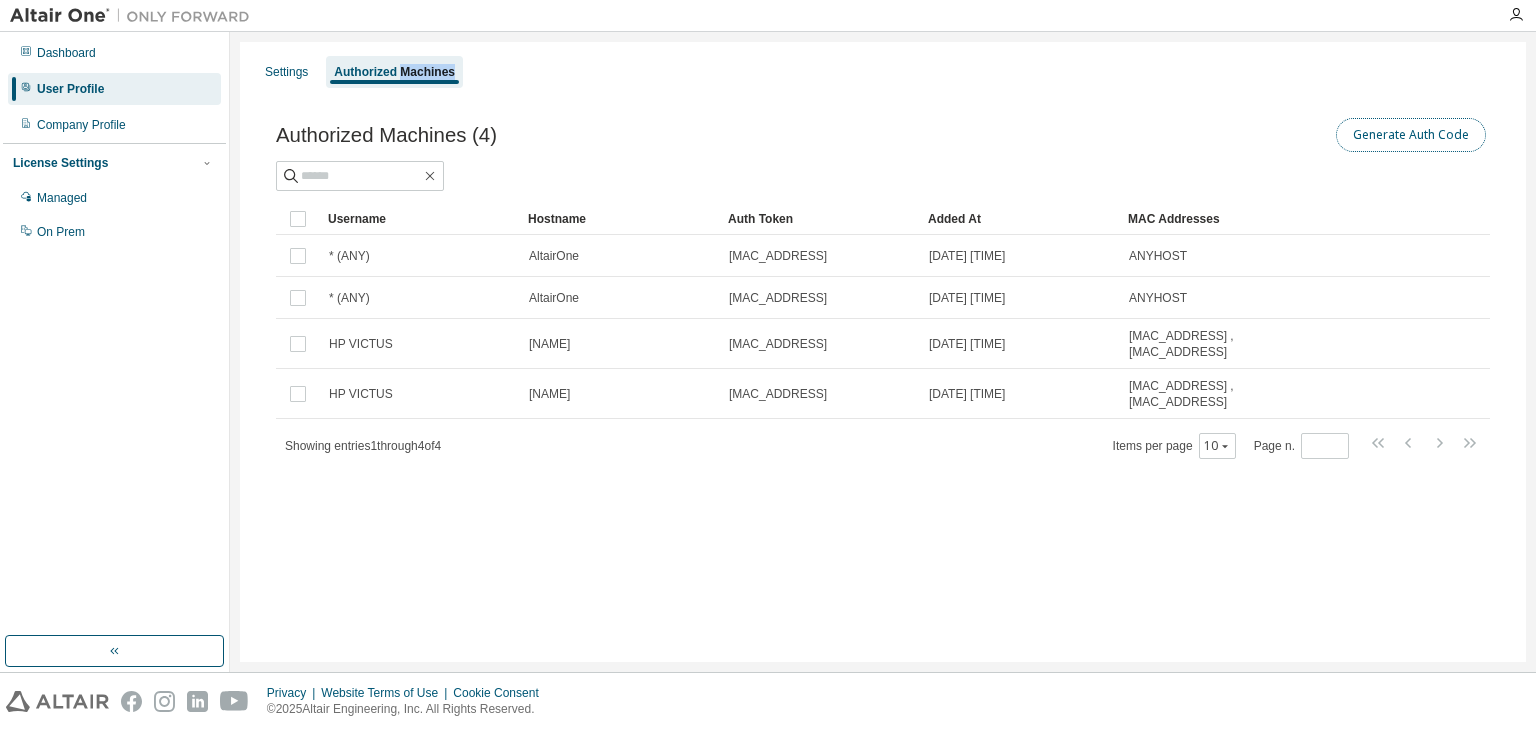 click on "Generate Auth Code" at bounding box center (1411, 135) 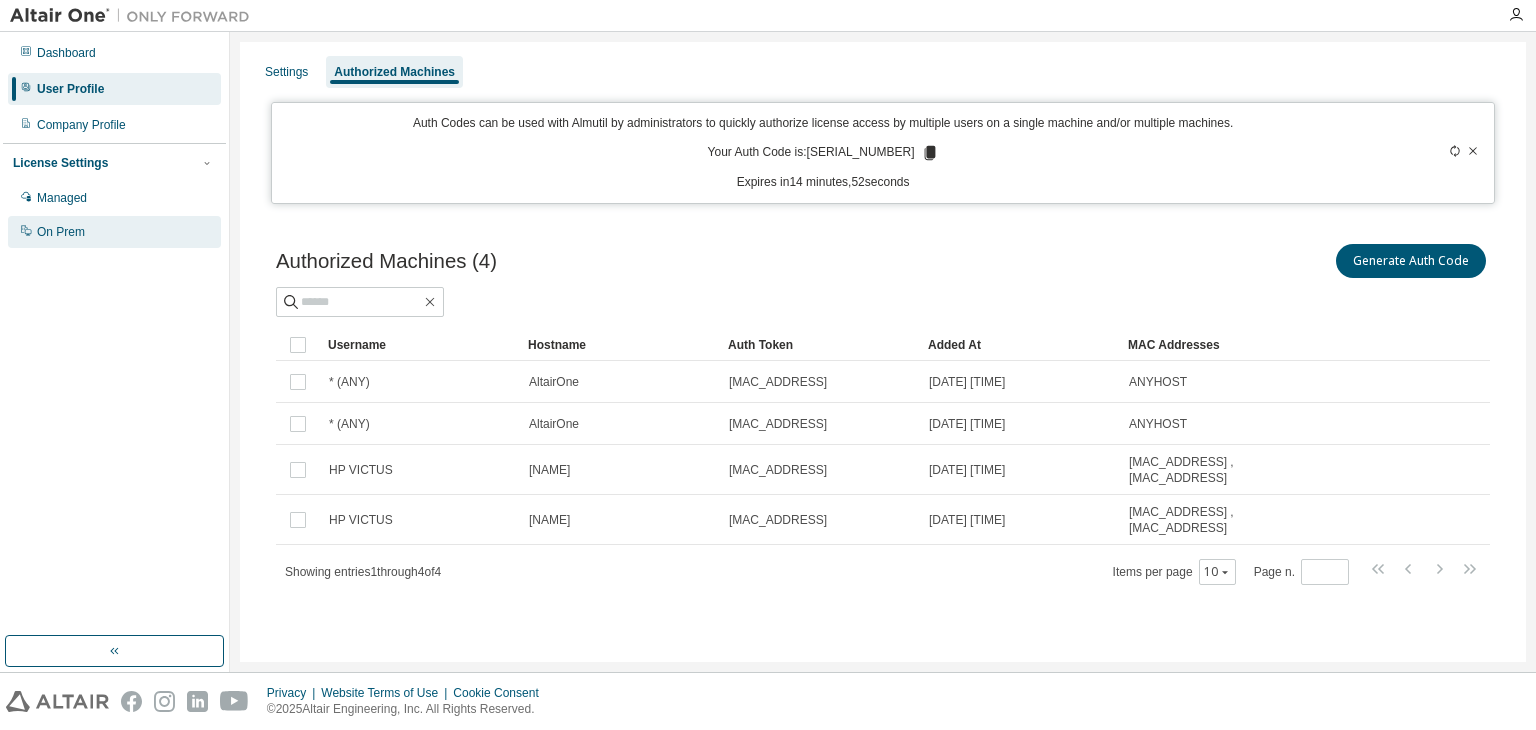click on "On Prem" at bounding box center [114, 232] 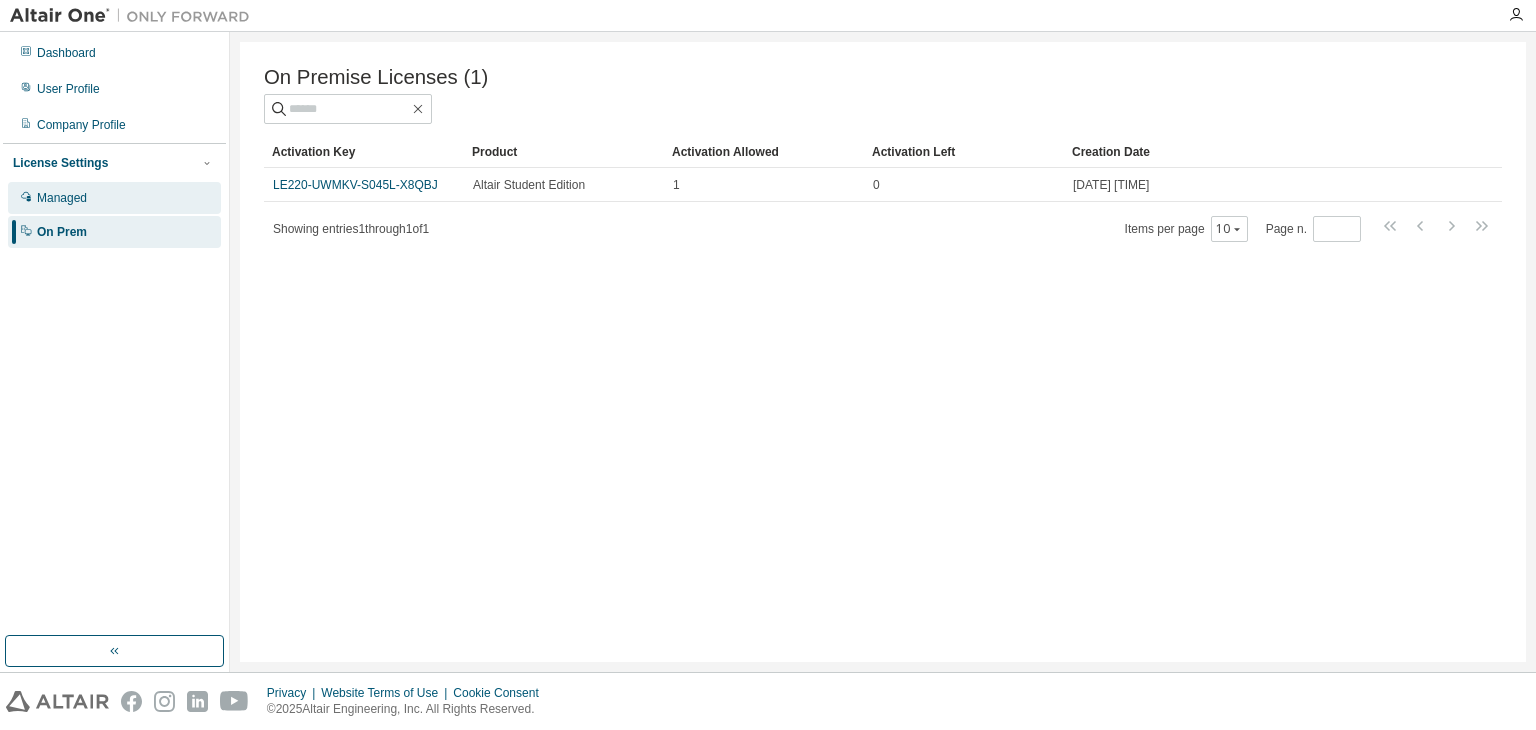click on "Managed" at bounding box center (114, 198) 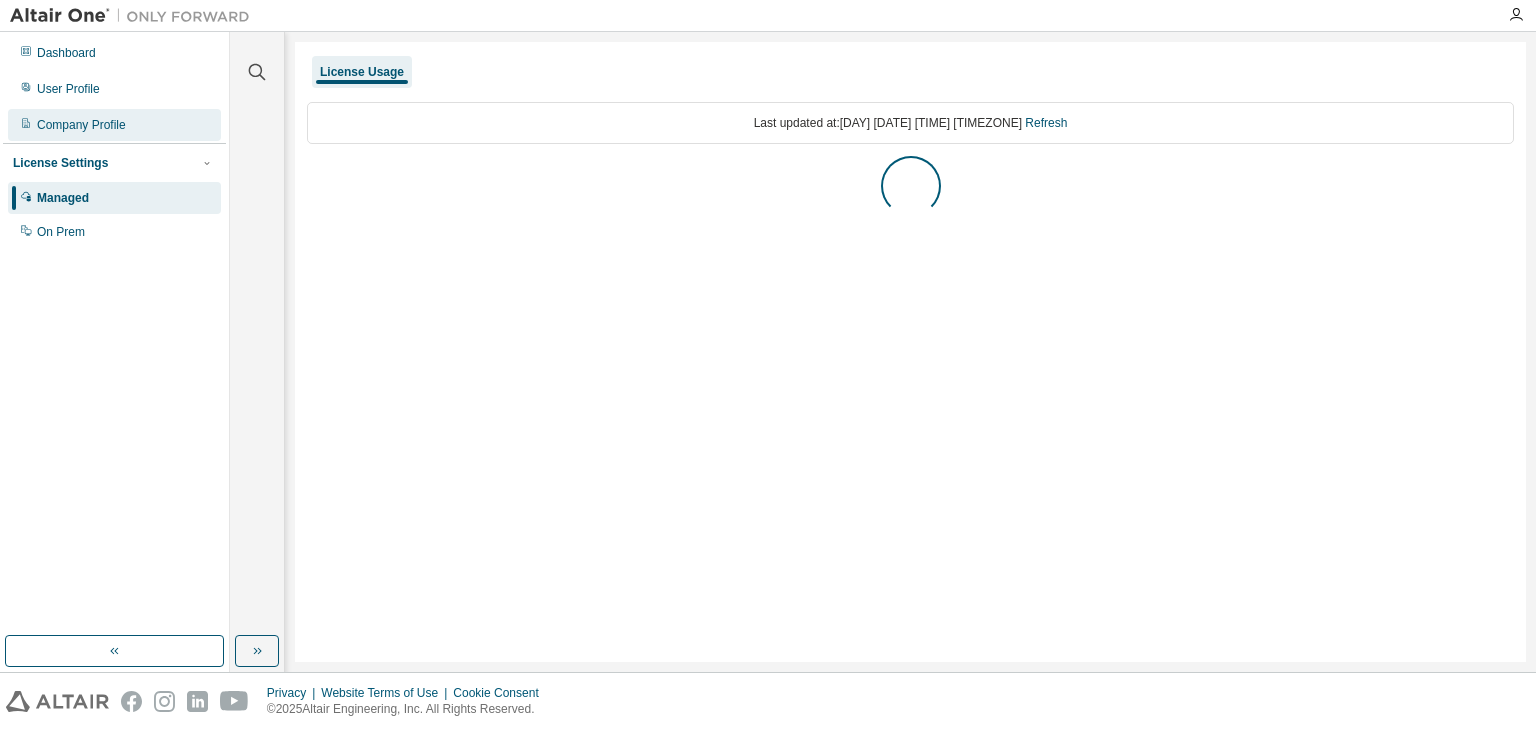 click on "Company Profile" at bounding box center [81, 125] 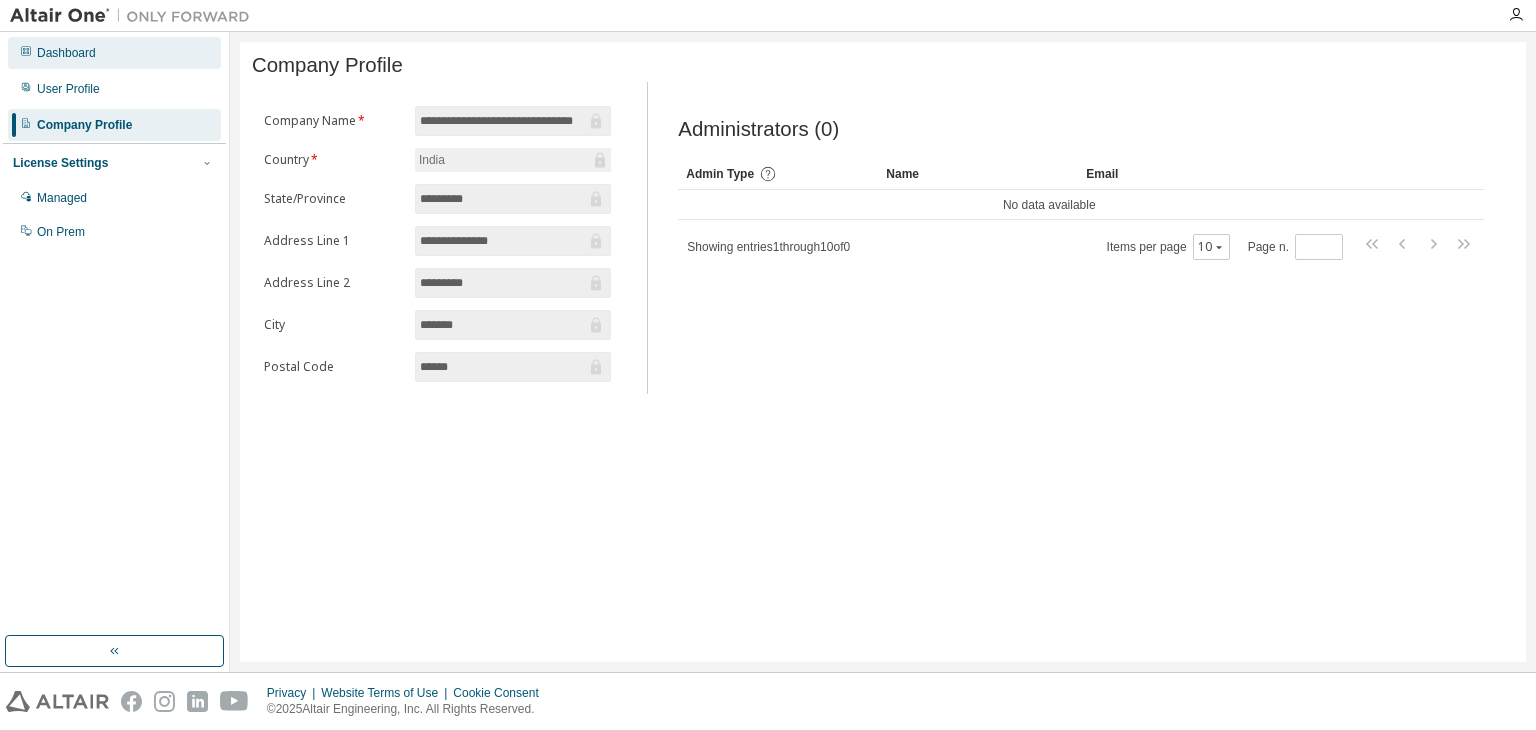 click on "Dashboard" at bounding box center [114, 53] 